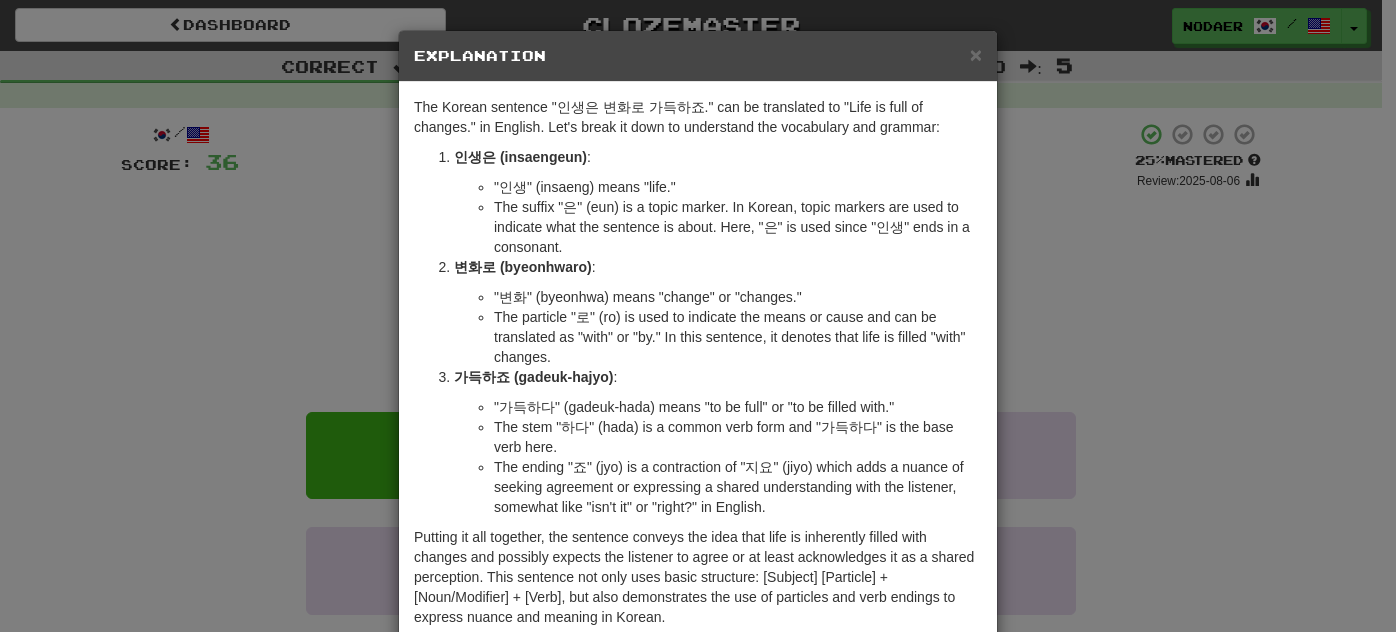 scroll, scrollTop: 0, scrollLeft: 0, axis: both 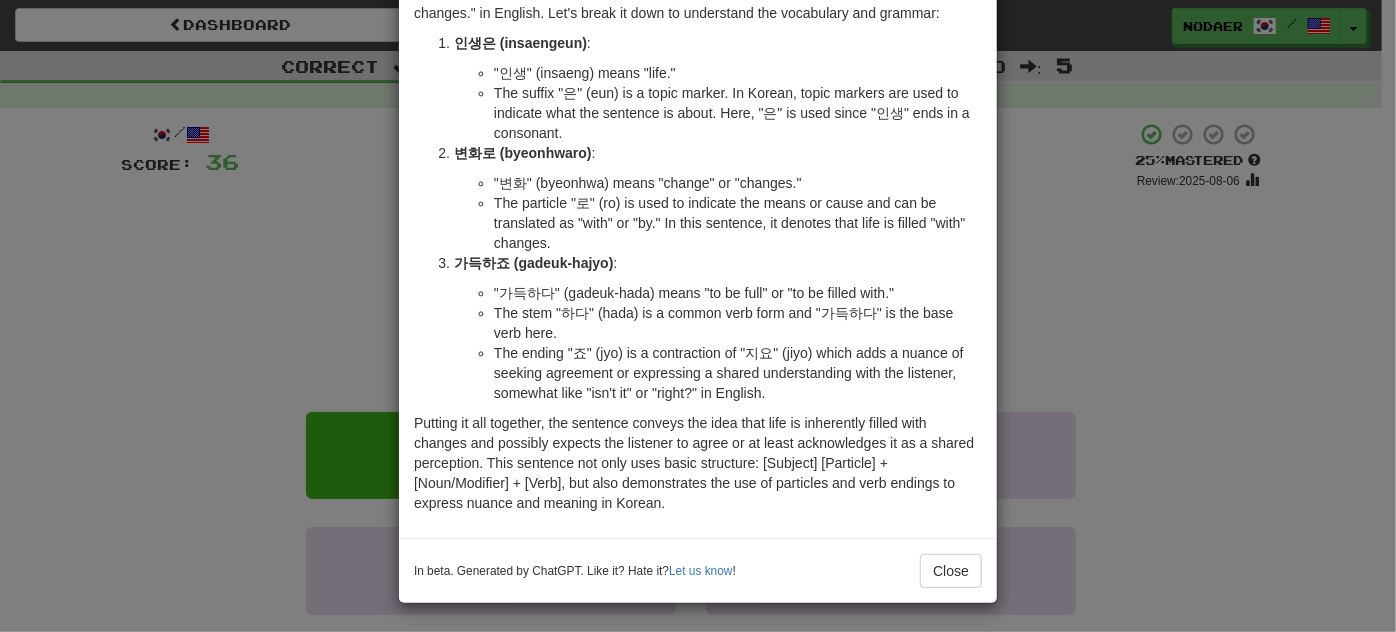 click on "× Explanation The Korean sentence "인생은 변화로 가득하죠." can be translated to "Life is full of changes." in English. Let's break it down to understand the vocabulary and grammar:
인생은 (insaengeun) :
"인생" (insaeng) means "life."
The suffix "은" (eun) is a topic marker. In Korean, topic markers are used to indicate what the sentence is about. Here, "은" is used since "인생" ends in a consonant.
변화로 (byeonhwaro) :
"변화" (byeonhwa) means "change" or "changes."
The particle "로" (ro) is used to indicate the means or cause and can be translated as "with" or "by." In this sentence, it denotes that life is filled "with" changes.
가득하죠 (gadeuk-hajyo) :
"가득하다" (gadeuk-hada) means "to be full" or "to be filled with."
The stem "하다" (hada) is a common verb form and "가득하다" is the base verb here.
In beta. Generated by ChatGPT. Like it? Hate it?  Let us know ! Close" at bounding box center [698, 316] 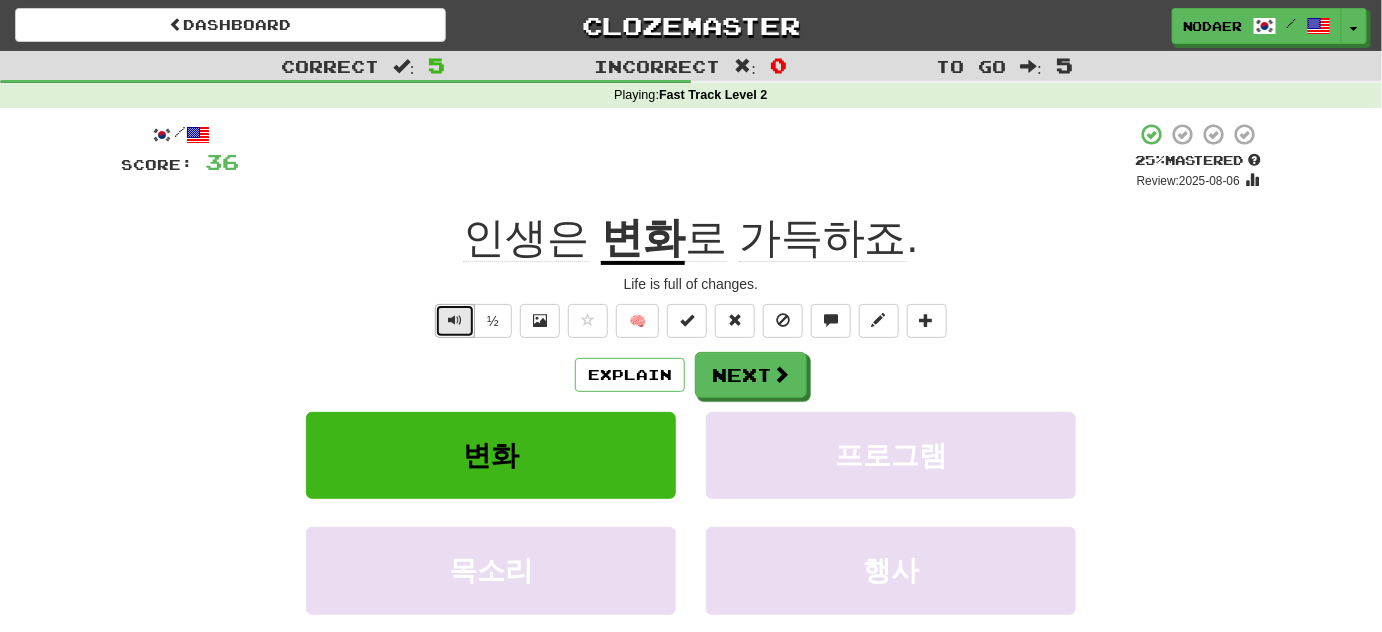 click at bounding box center (455, 321) 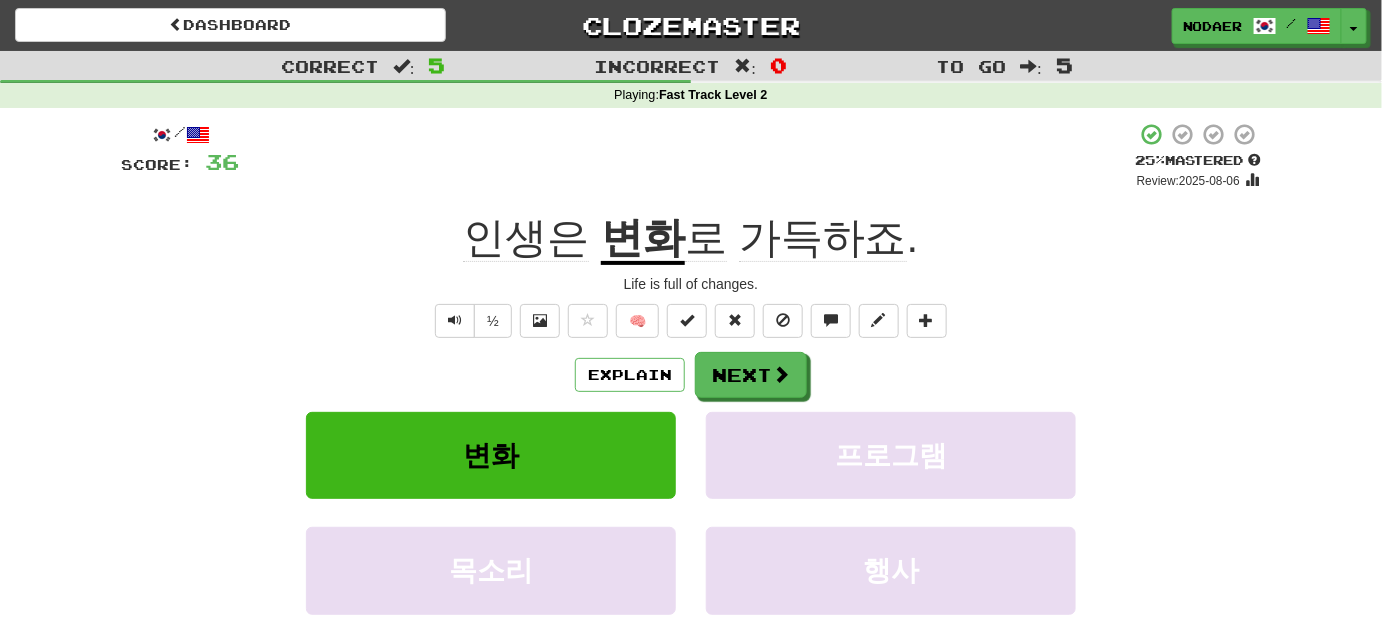 click on "인생은   변화 로   가득하죠 ." at bounding box center (691, 238) 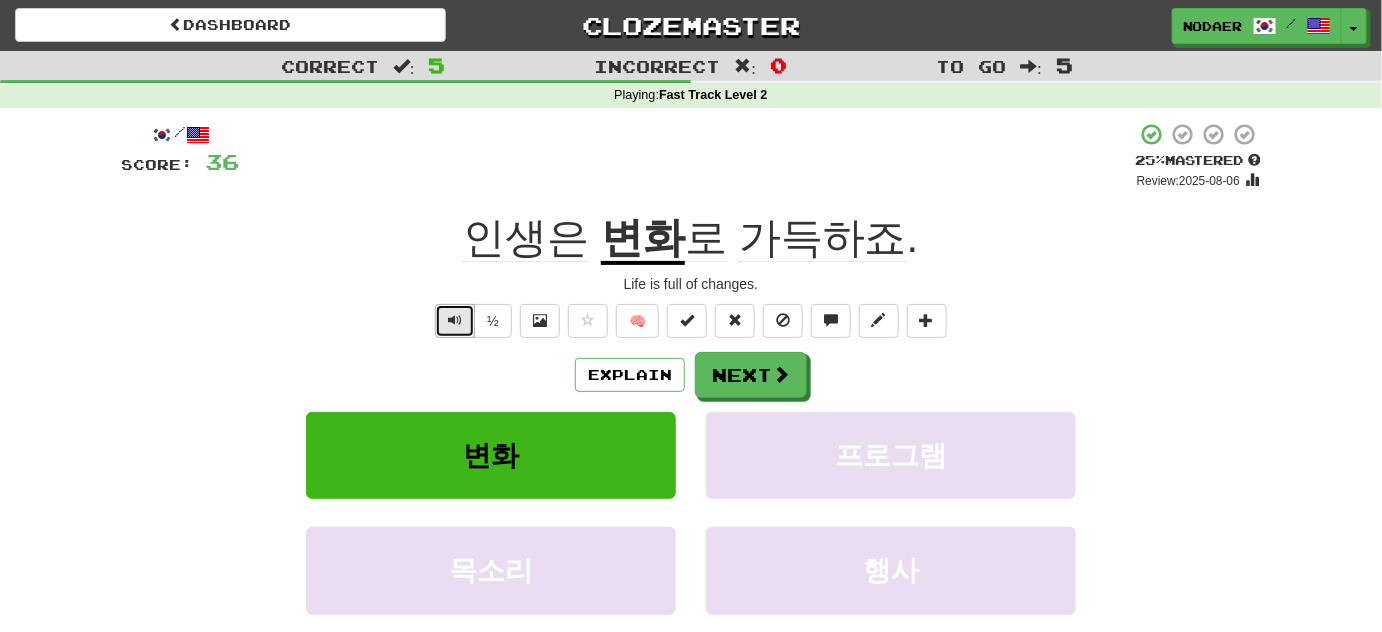 click at bounding box center (455, 320) 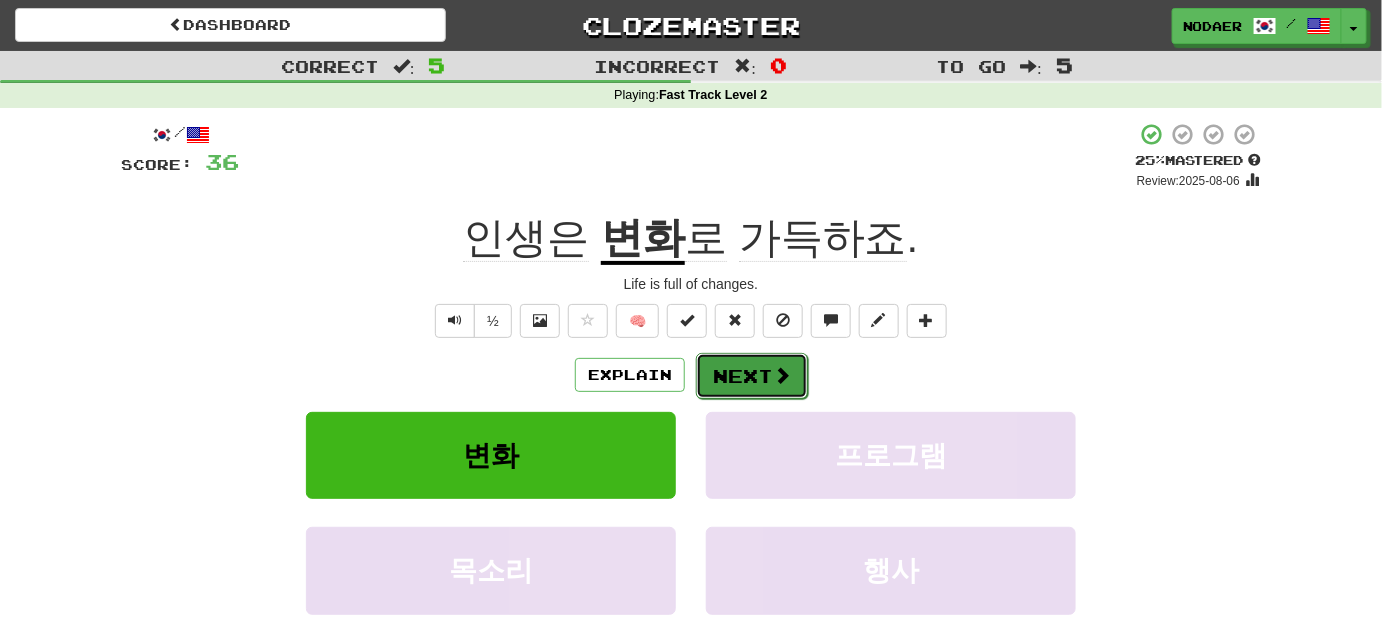 click on "Next" at bounding box center (752, 376) 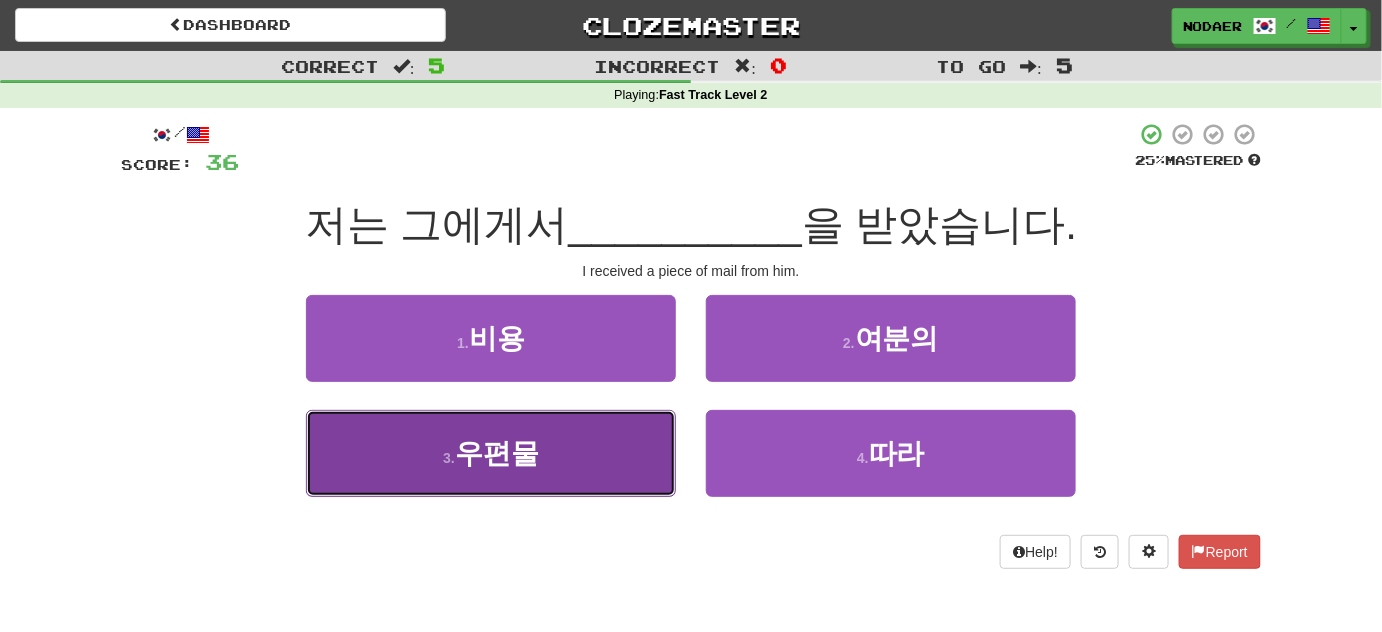 click on "우편물" at bounding box center [497, 453] 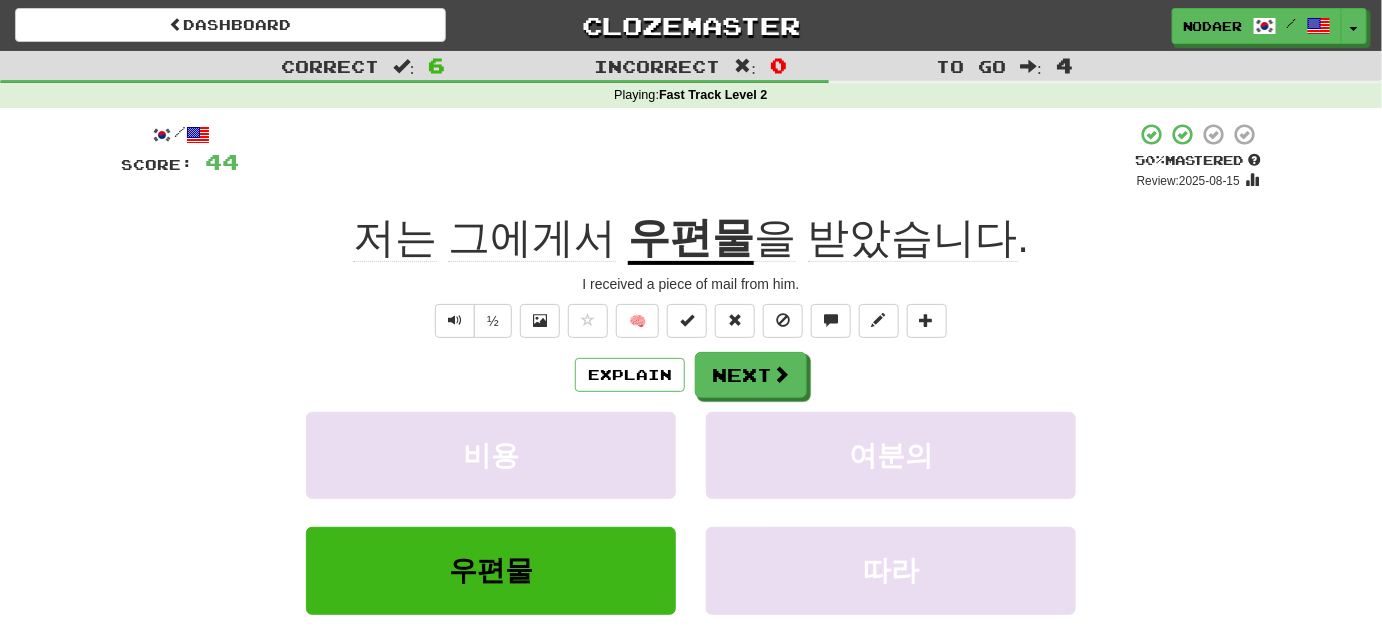click on "우편물" at bounding box center (691, 239) 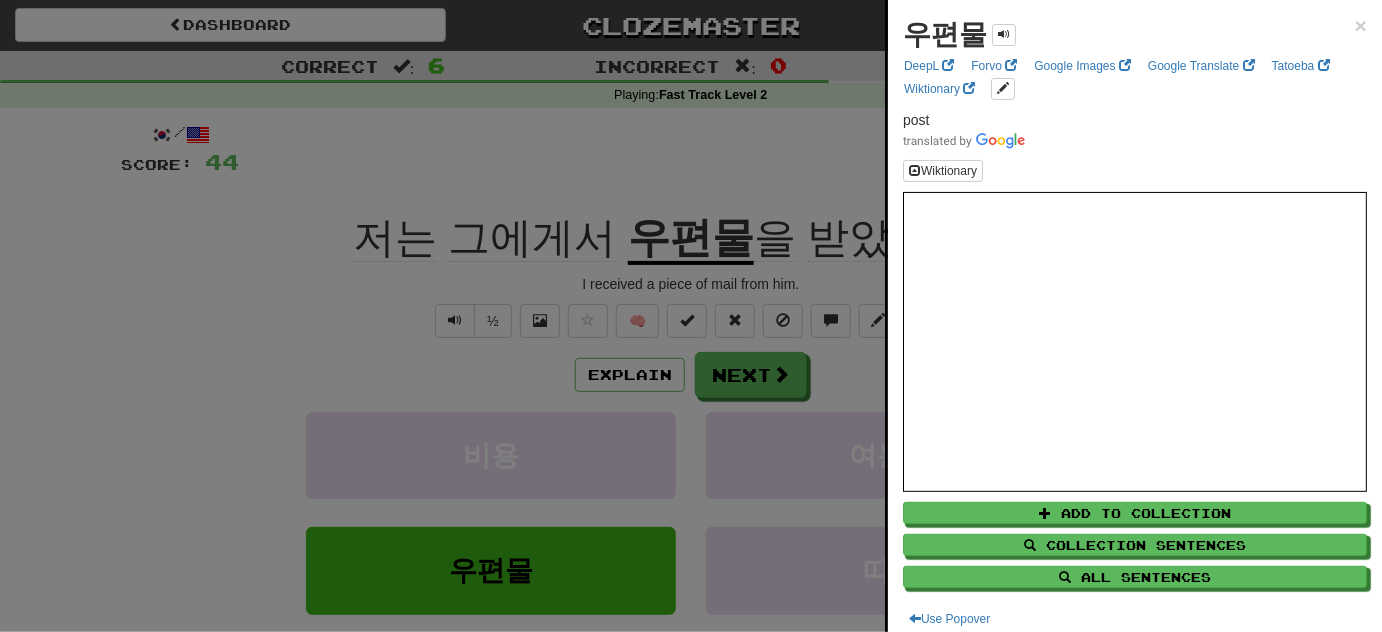 click at bounding box center (691, 316) 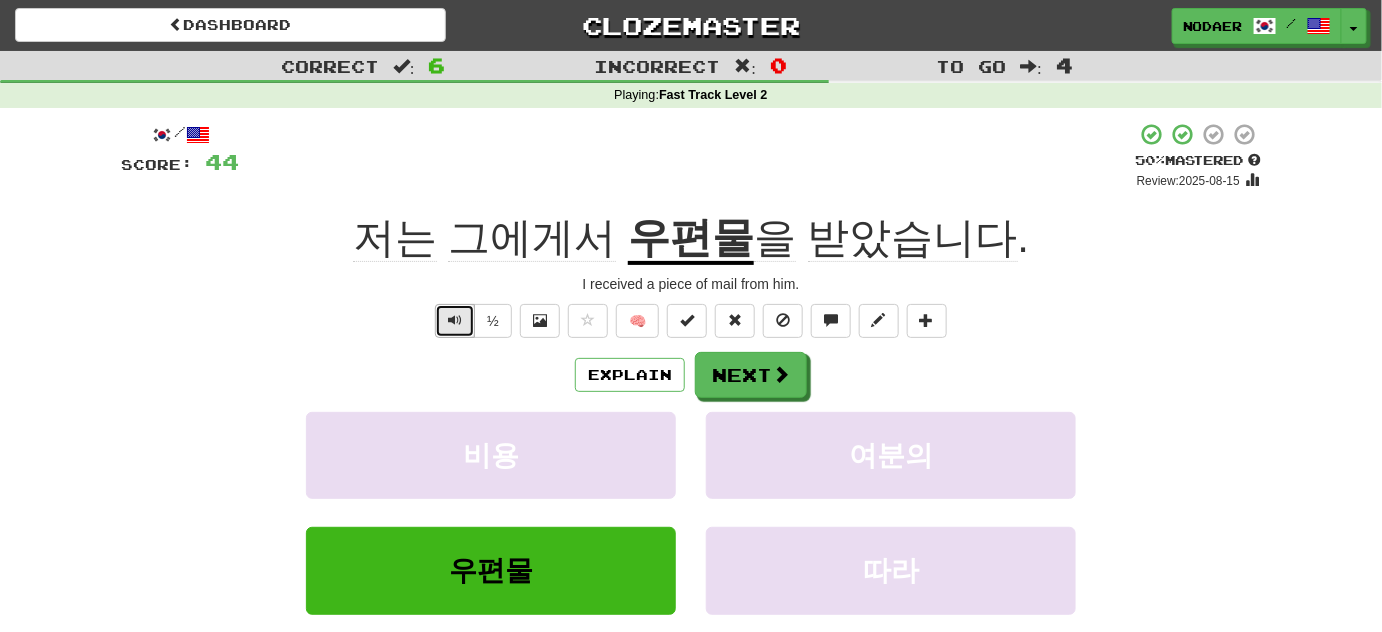 click at bounding box center (455, 321) 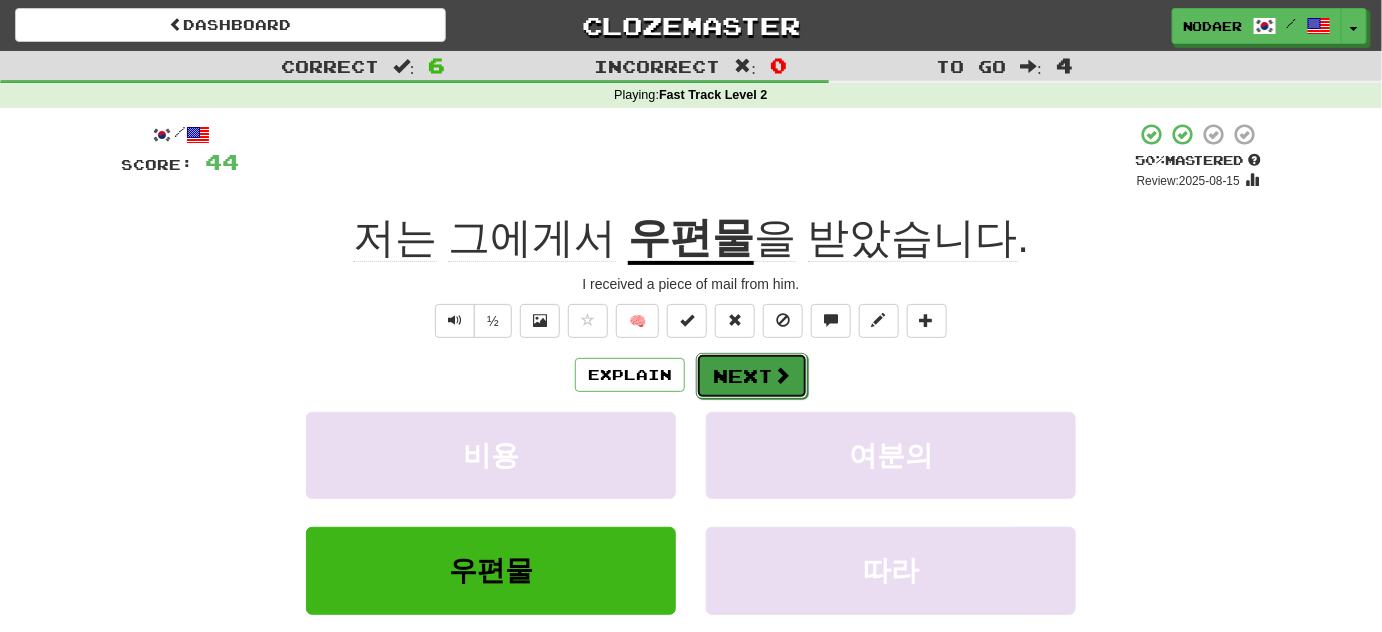 click on "Next" at bounding box center [752, 376] 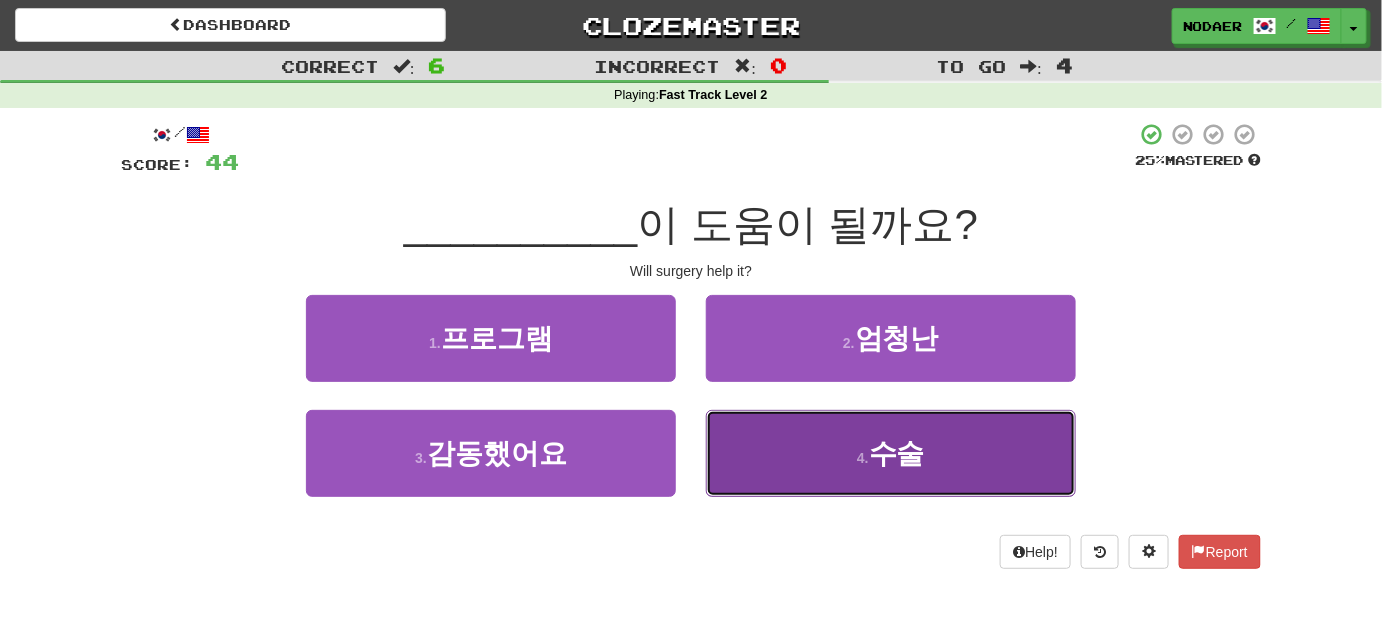 click on "4 .  수술" at bounding box center (891, 453) 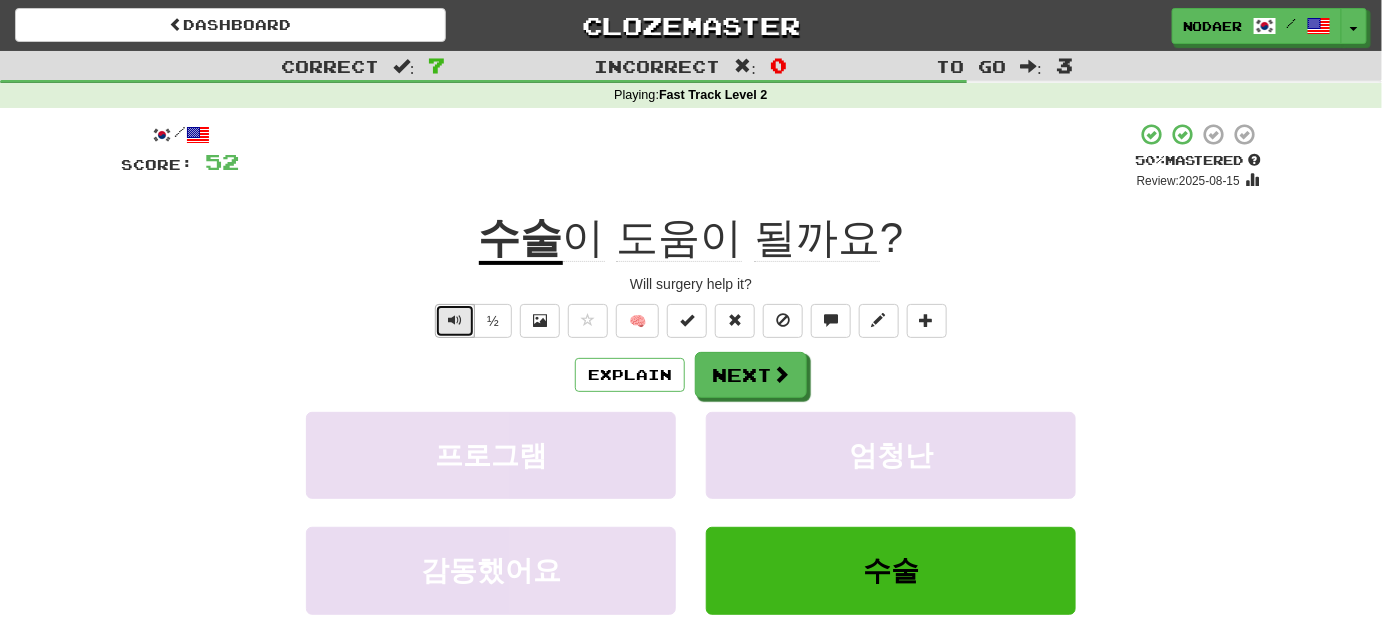 click at bounding box center [455, 321] 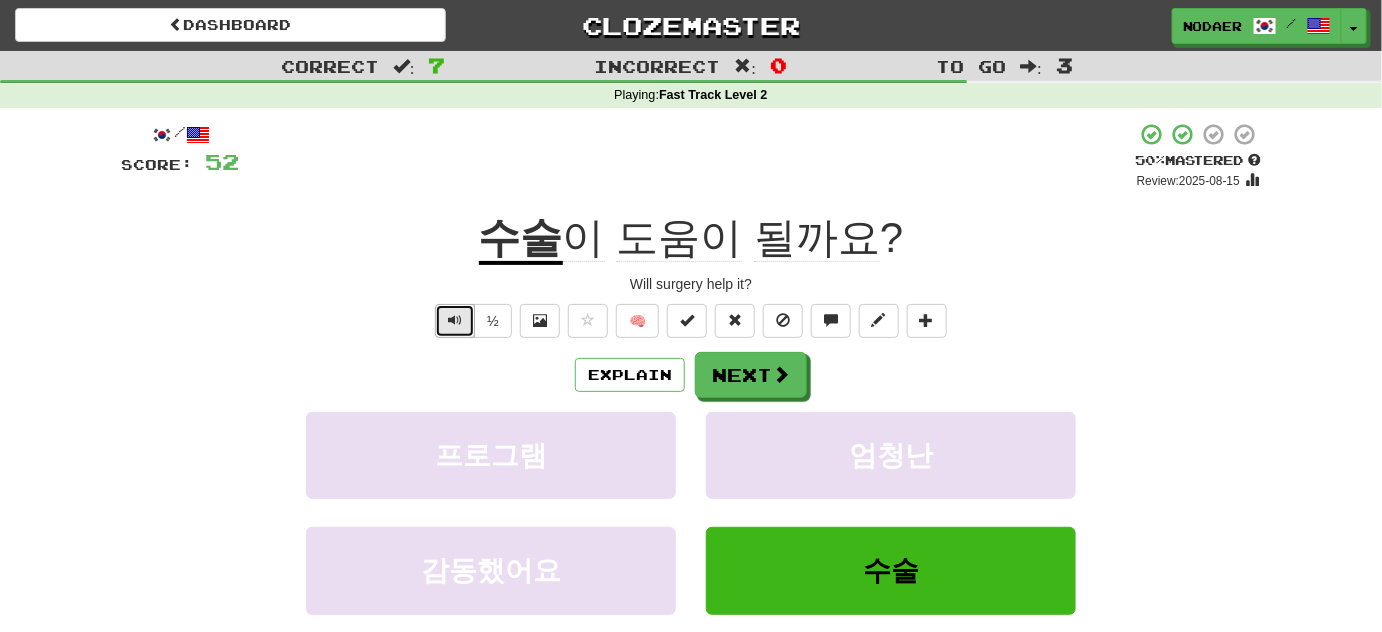 click at bounding box center [455, 321] 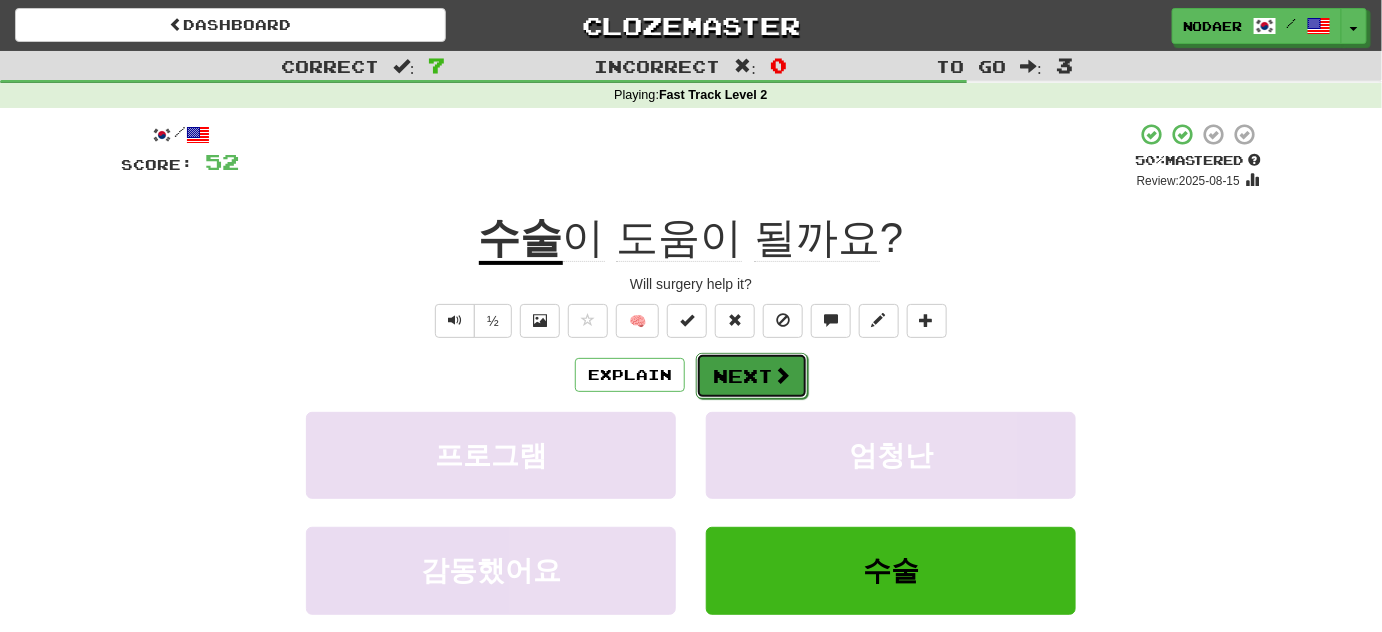 click on "Next" at bounding box center (752, 376) 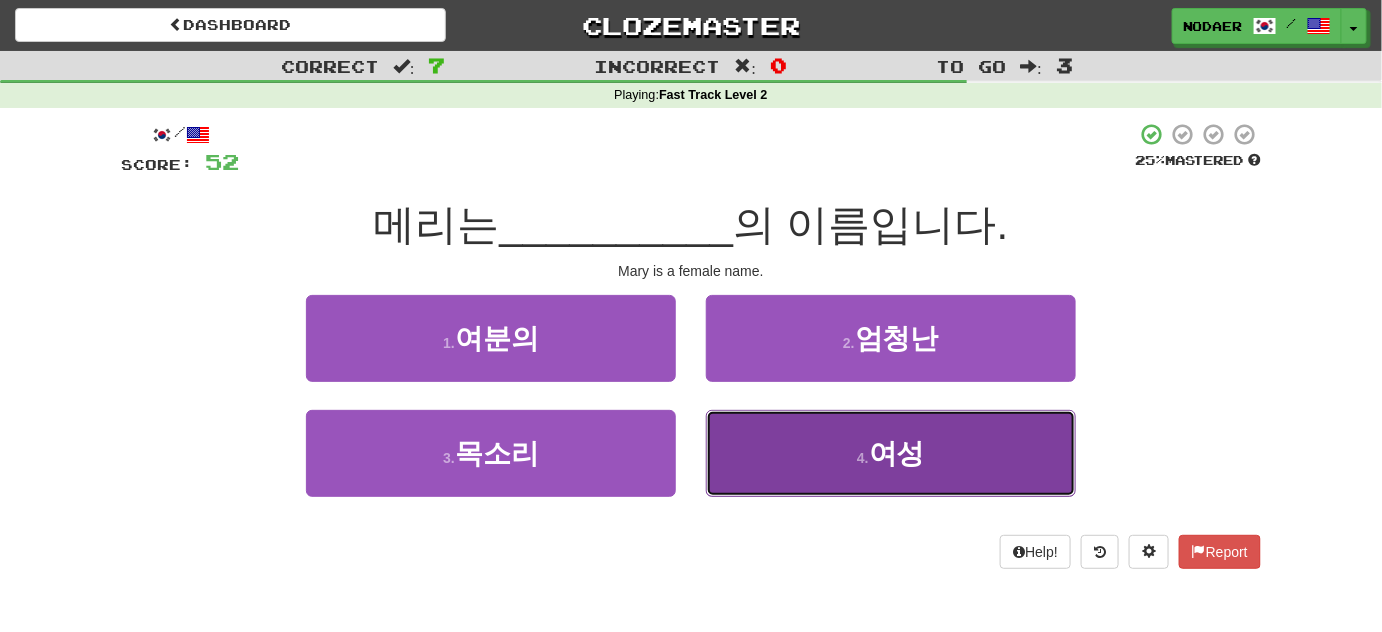 click on "여성" at bounding box center (897, 453) 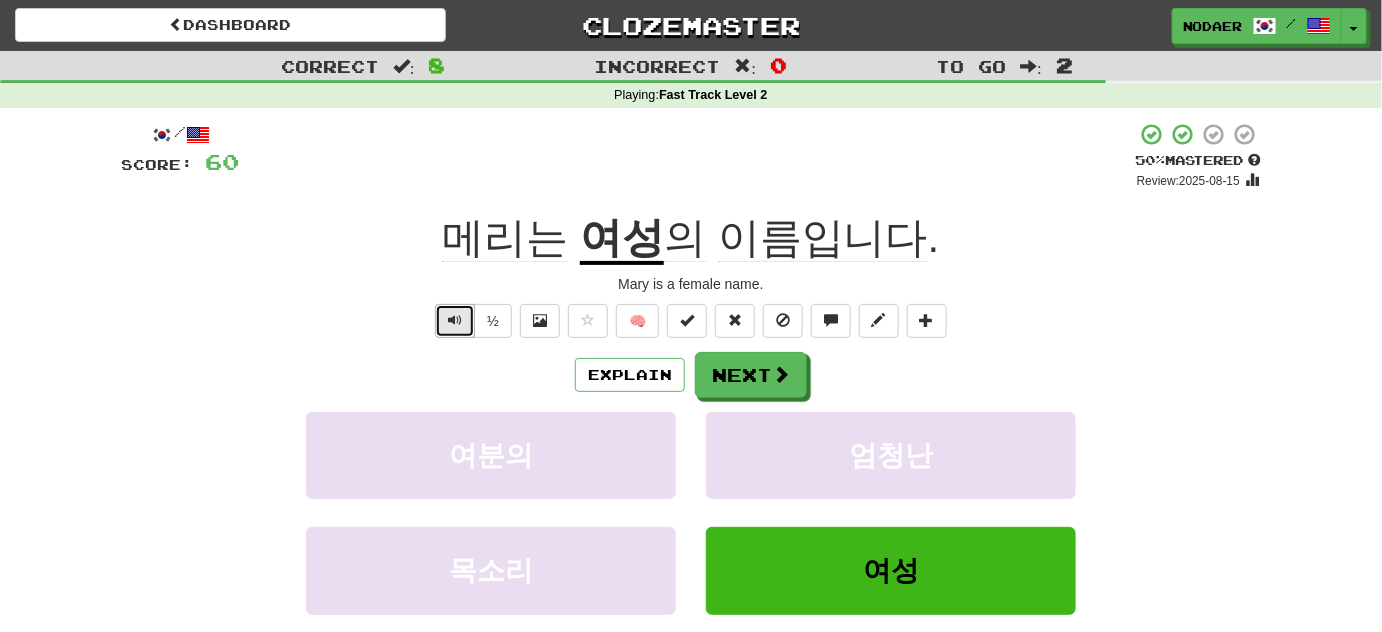 click at bounding box center [455, 321] 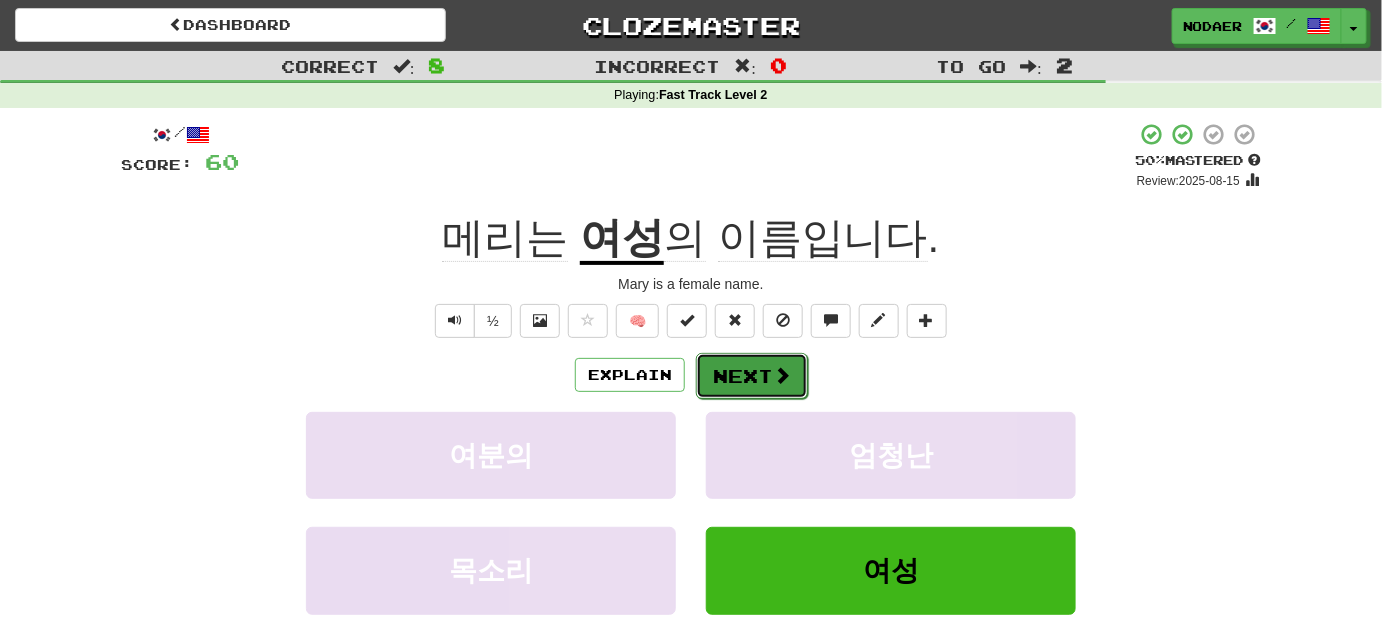 click on "Next" at bounding box center (752, 376) 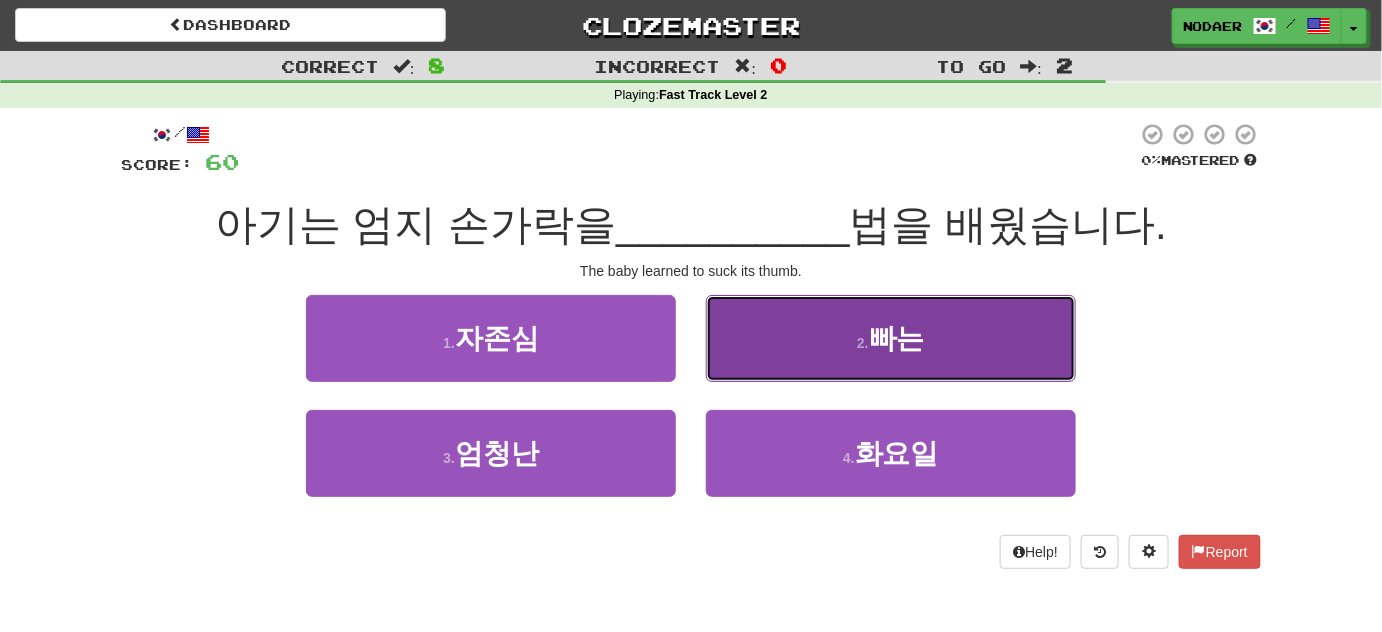 click on "빠는" at bounding box center [897, 338] 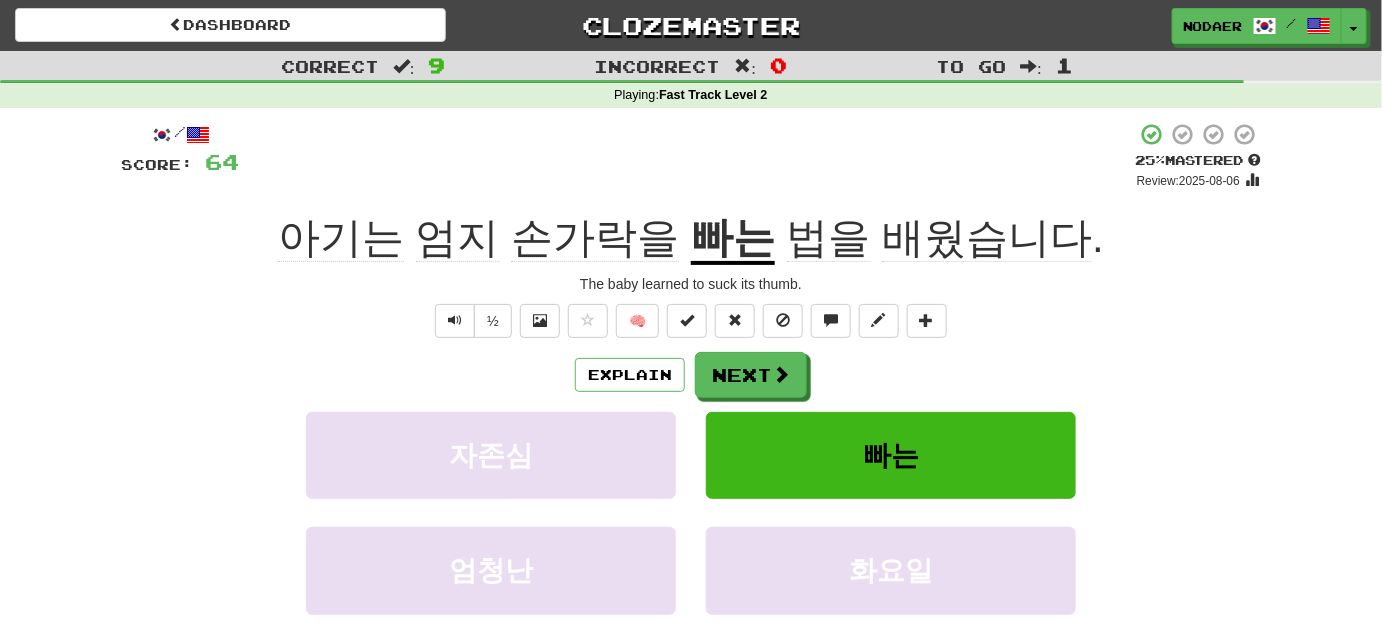 click on "빠는" at bounding box center [733, 239] 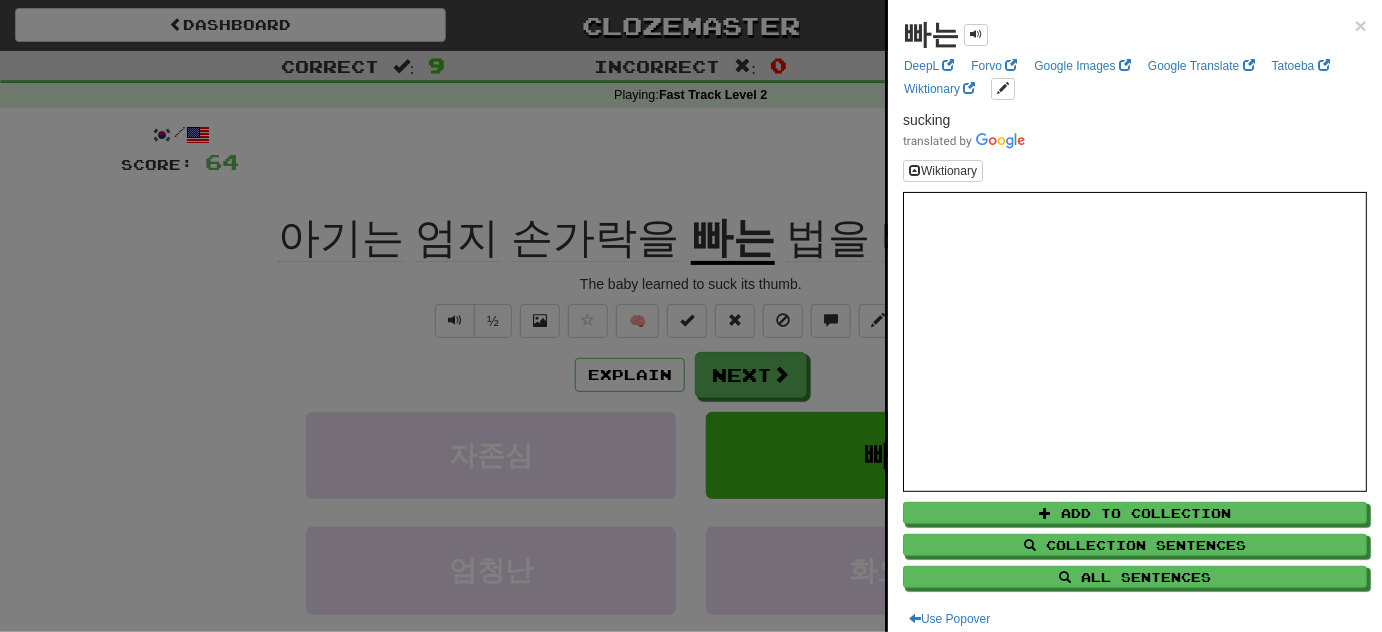 click at bounding box center [691, 316] 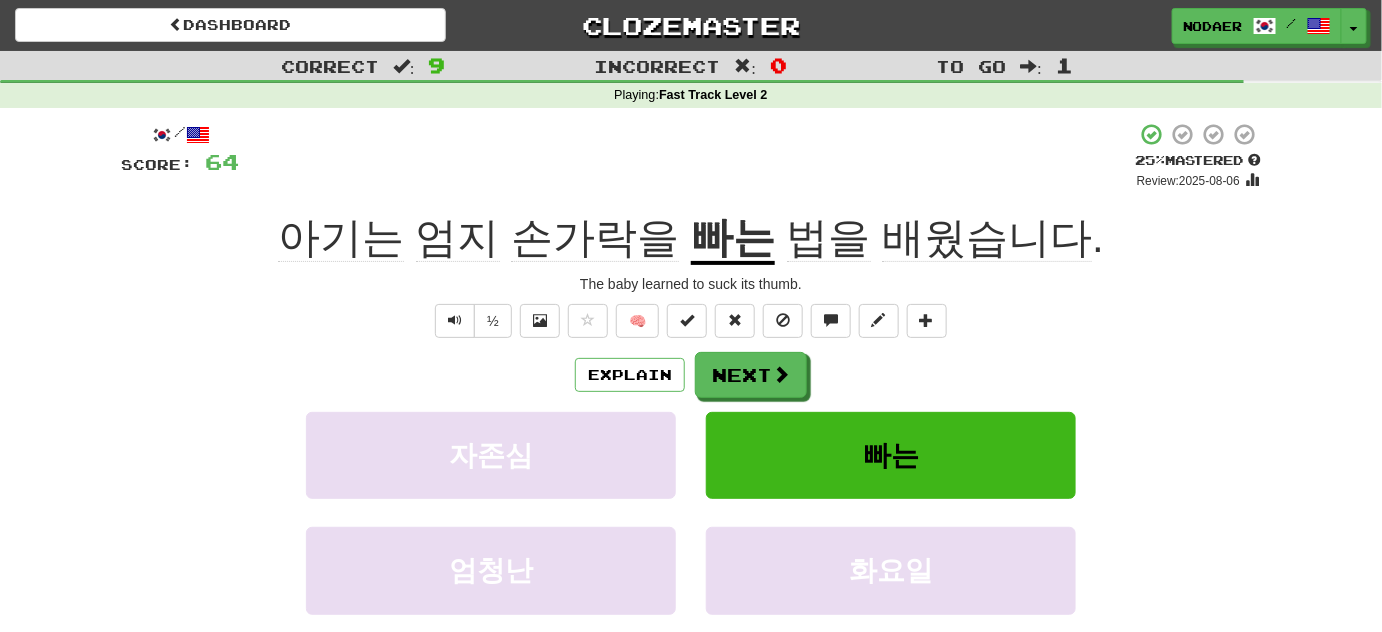click on "법을" at bounding box center [829, 238] 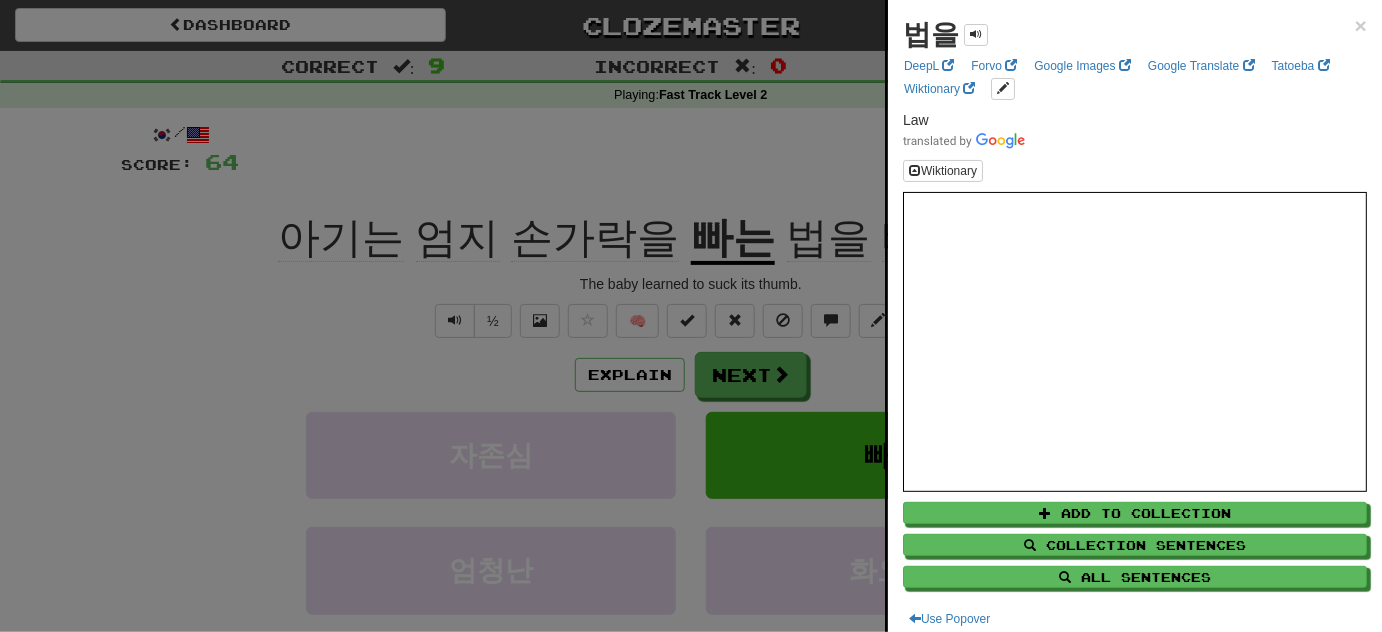 click at bounding box center [691, 316] 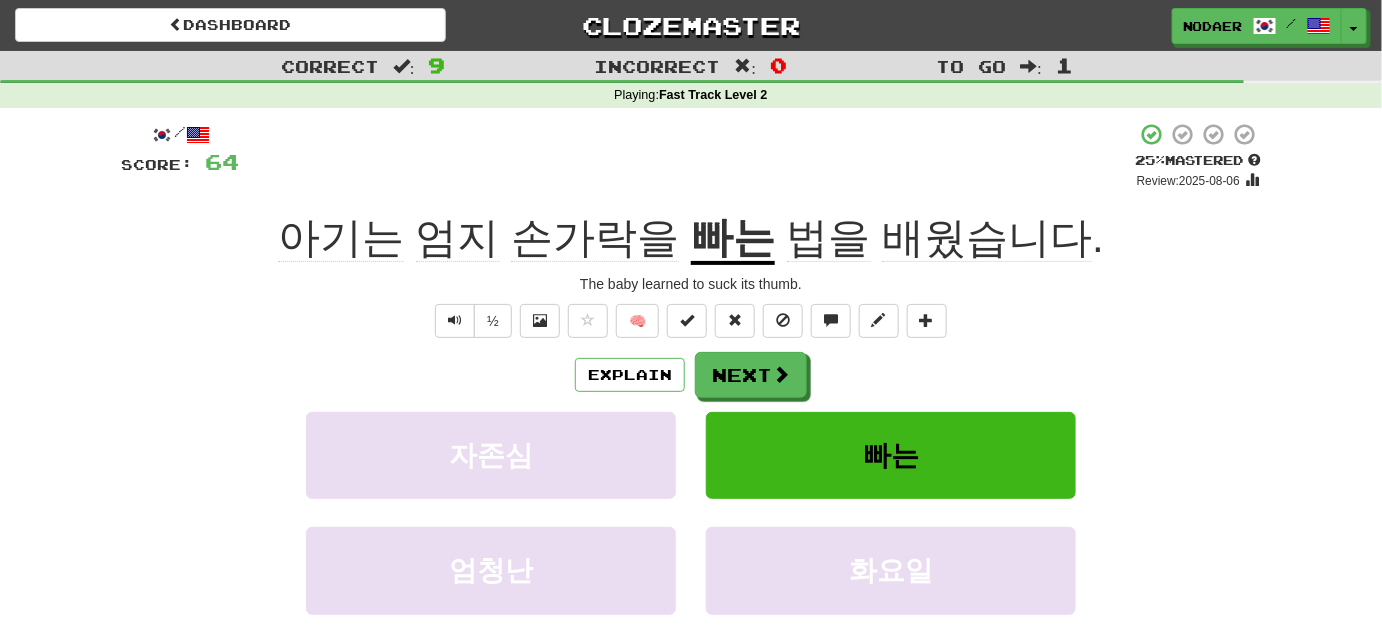 click on "½" at bounding box center (471, 321) 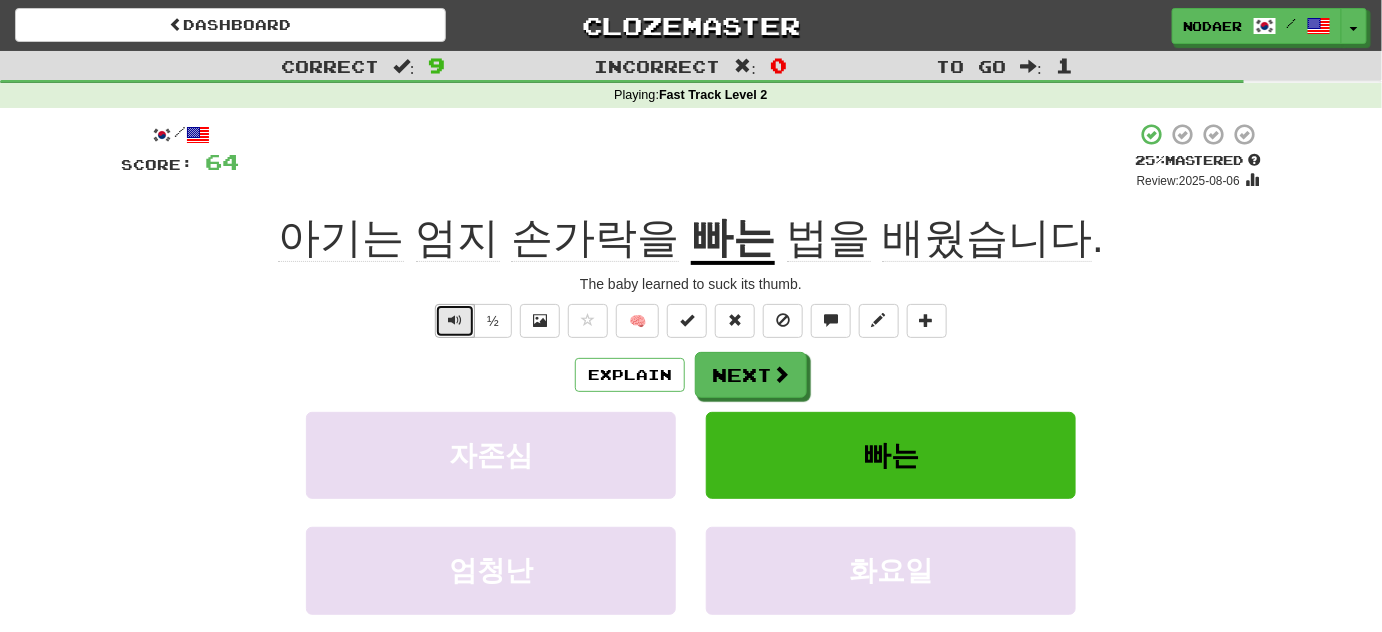 click at bounding box center [455, 320] 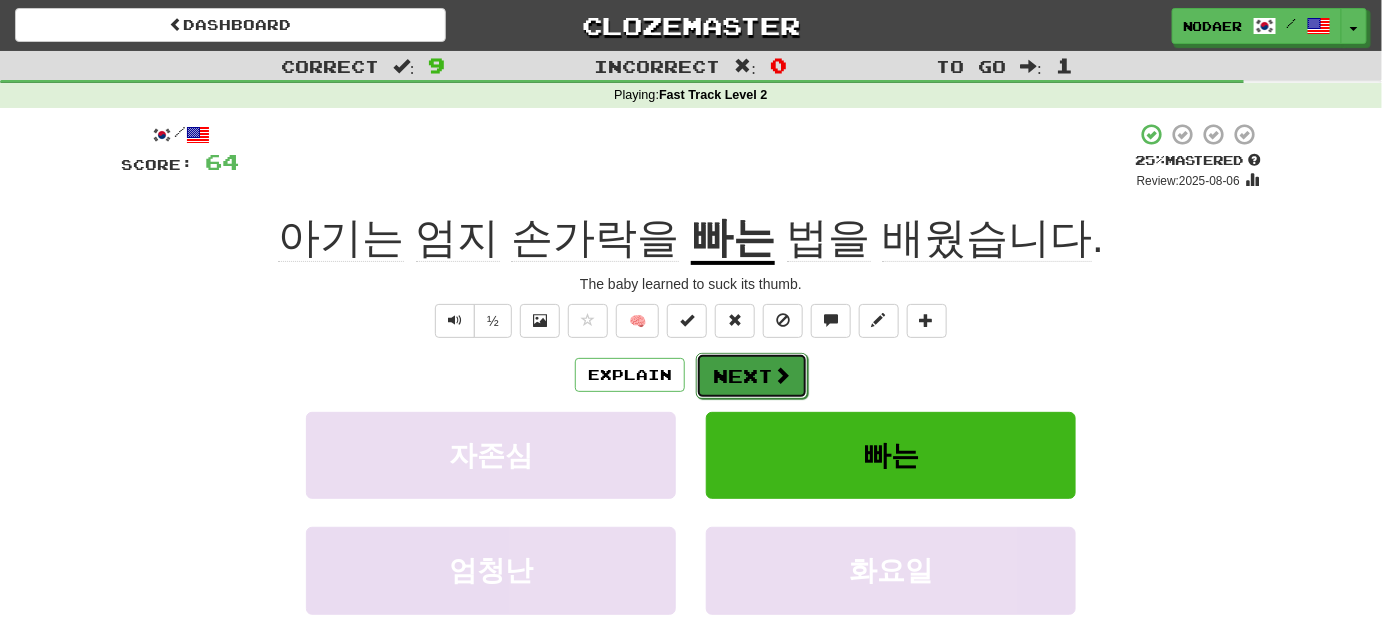 click on "Next" at bounding box center (752, 376) 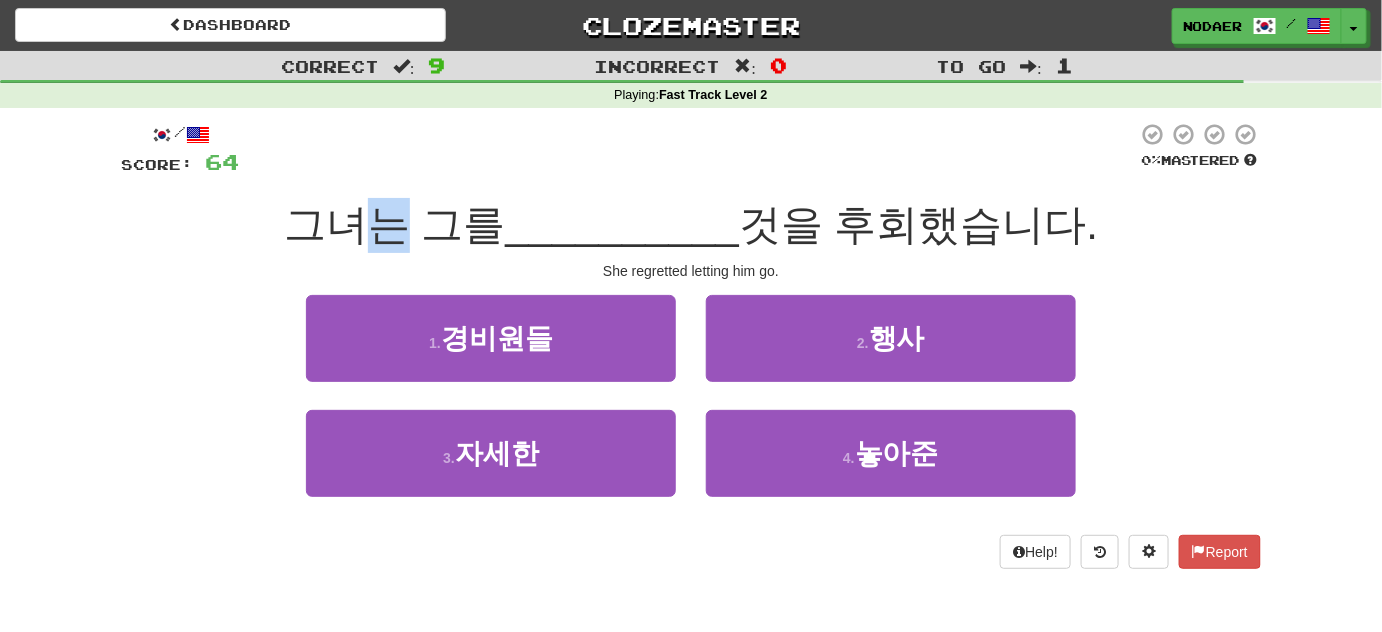 drag, startPoint x: 376, startPoint y: 222, endPoint x: 403, endPoint y: 239, distance: 31.906113 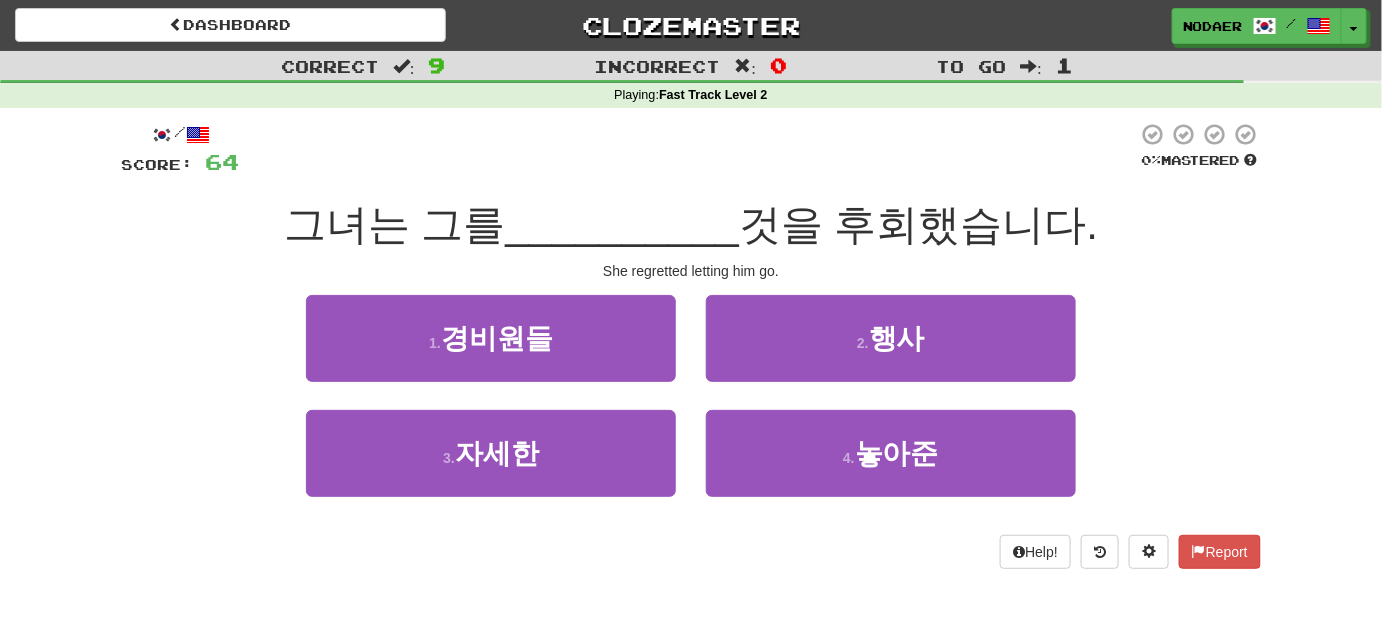 click on "그녀는 그를" at bounding box center (395, 224) 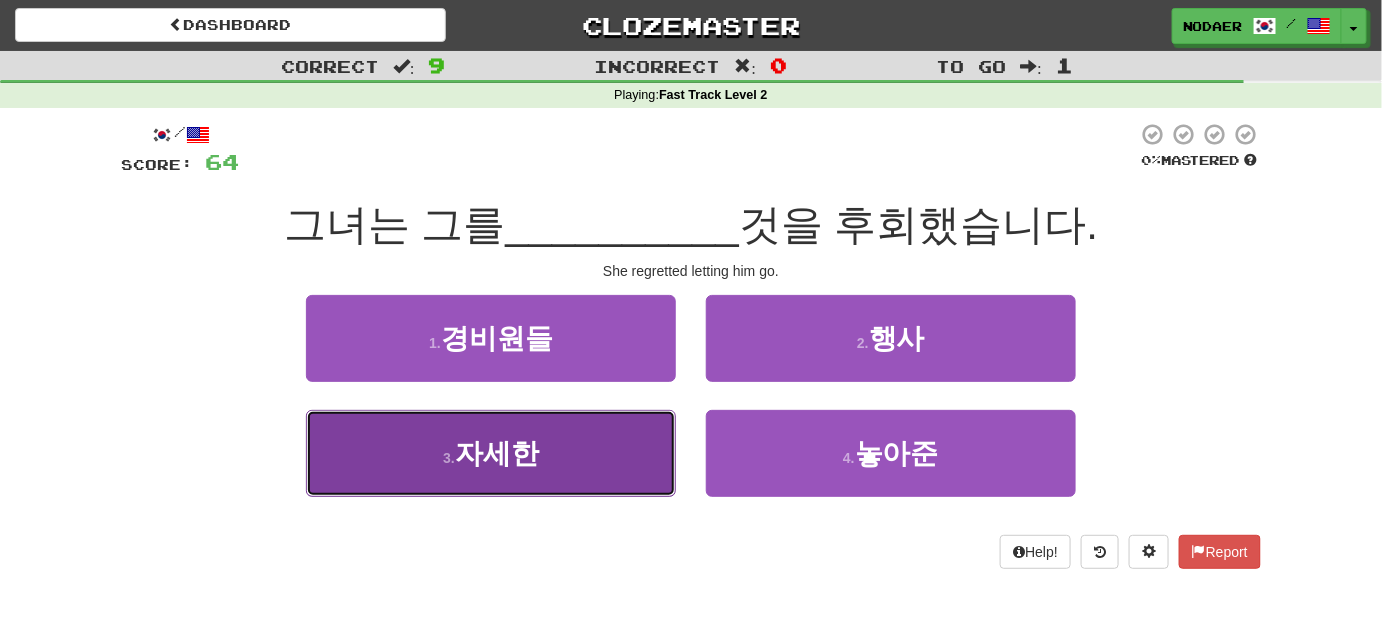 click on "3 .  자세한" at bounding box center [491, 453] 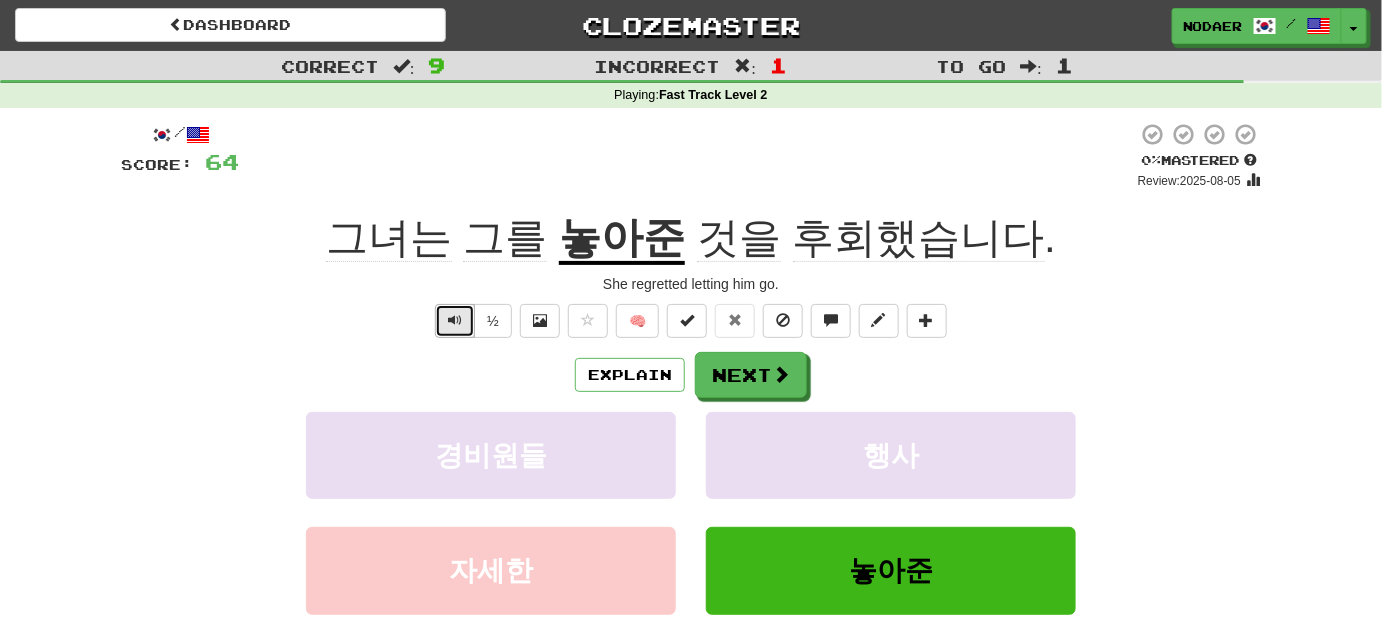 click at bounding box center [455, 320] 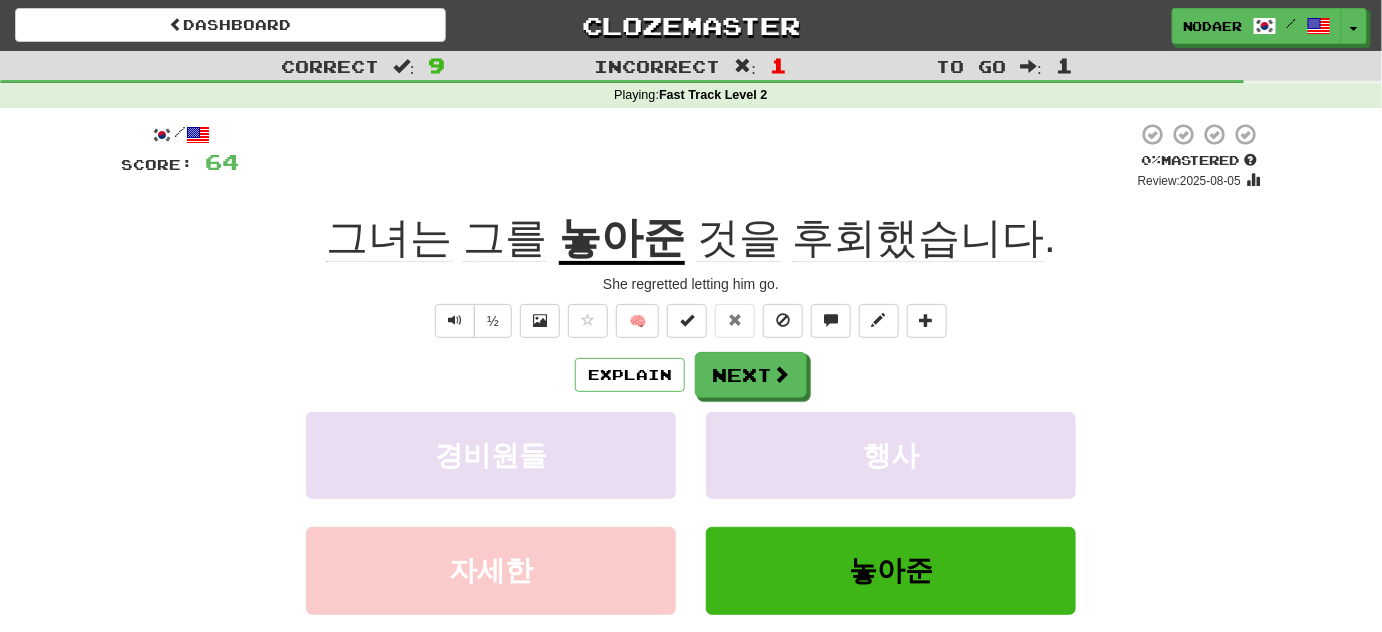 click on "놓아준" at bounding box center [622, 239] 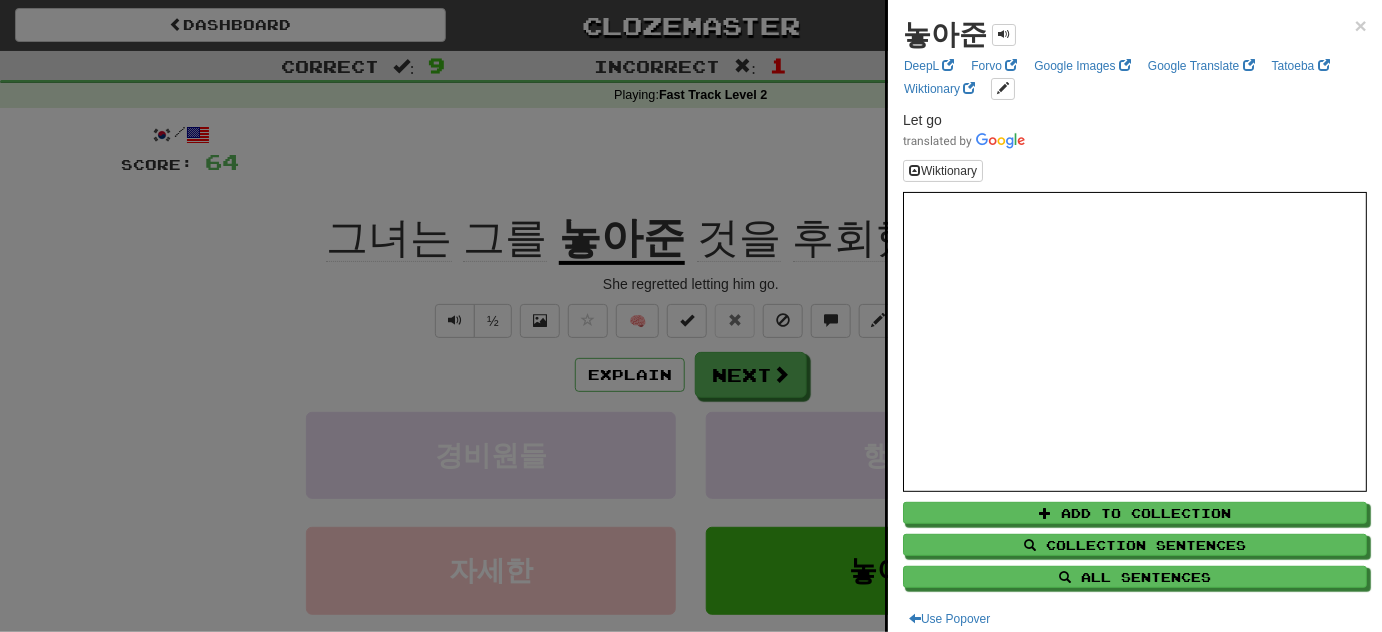 click at bounding box center (691, 316) 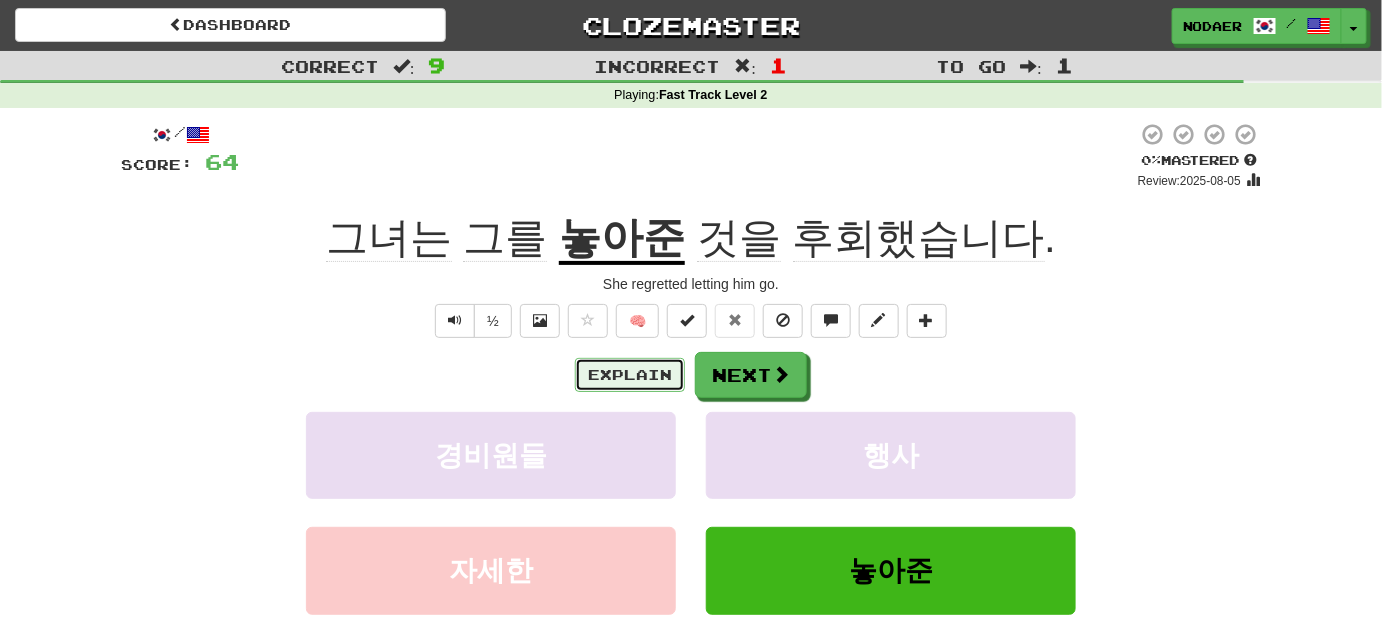 click on "Explain" at bounding box center (630, 375) 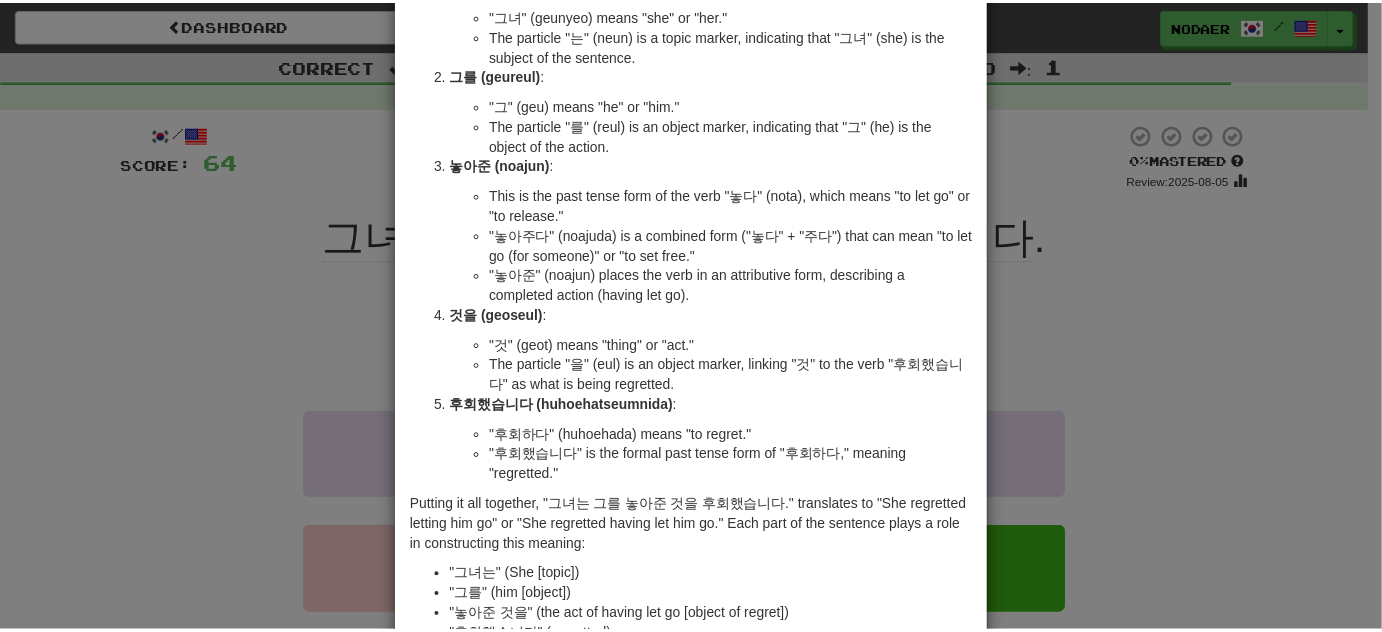 scroll, scrollTop: 181, scrollLeft: 0, axis: vertical 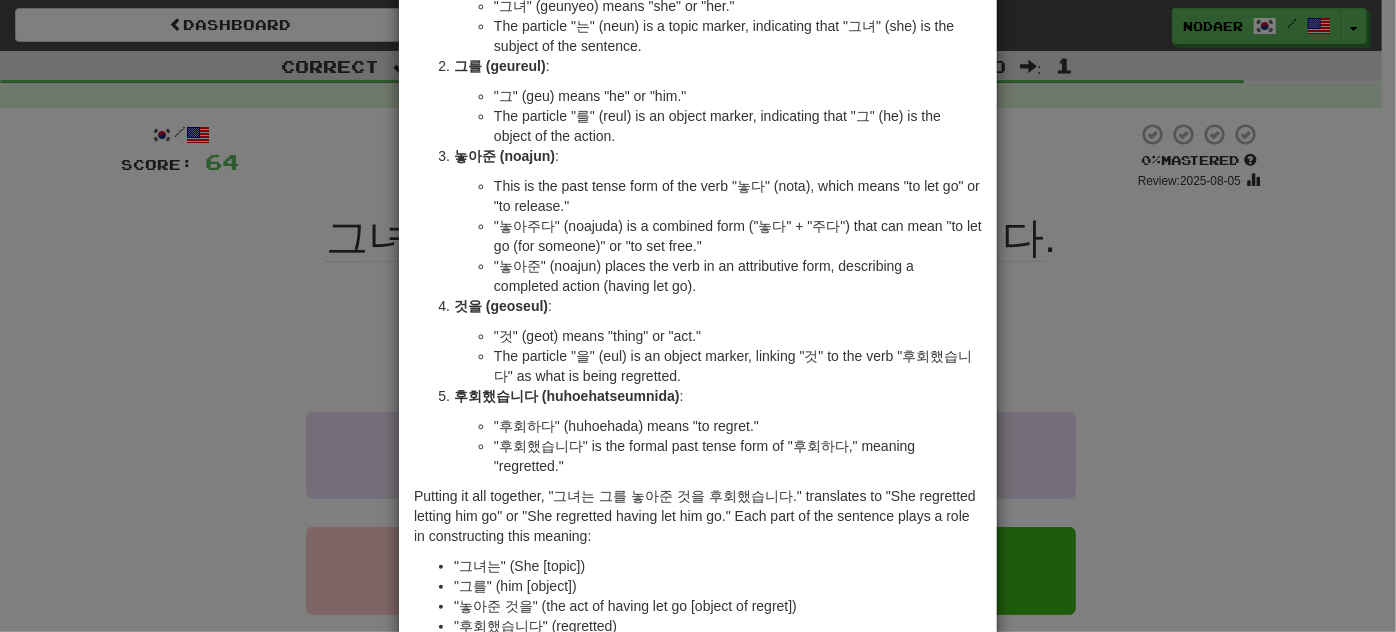 click on "× Explanation Certainly! The Korean sentence "그녀는 그를 놓아준 것을 후회했습니다." can be broken down to help someone learning Korean understand its structure and meaning.
그녀는 (geunyeoneun) :
"그녀" (geunyeo) means "she" or "her."
The particle "는" (neun) is a topic marker, indicating that "그녀" (she) is the subject of the sentence.
그를 (geureul) :
"그" (geu) means "he" or "him."
The particle "를" (reul) is an object marker, indicating that "그" (he) is the object of the action.
놓아준 (noajun) :
This is the past tense form of the verb "놓다" (nota), which means "to let go" or "to release."
"놓아주다" (noajuda) is a combined form ("놓다" + "주다") that can mean "to let go (for someone)" or "to set free."
"놓아준" (noajun) places the verb in an attributive form, describing a completed action (having let go).
것을 (geoseul) :
"것" (geot) means "thing" or "act."
:
!" at bounding box center [698, 316] 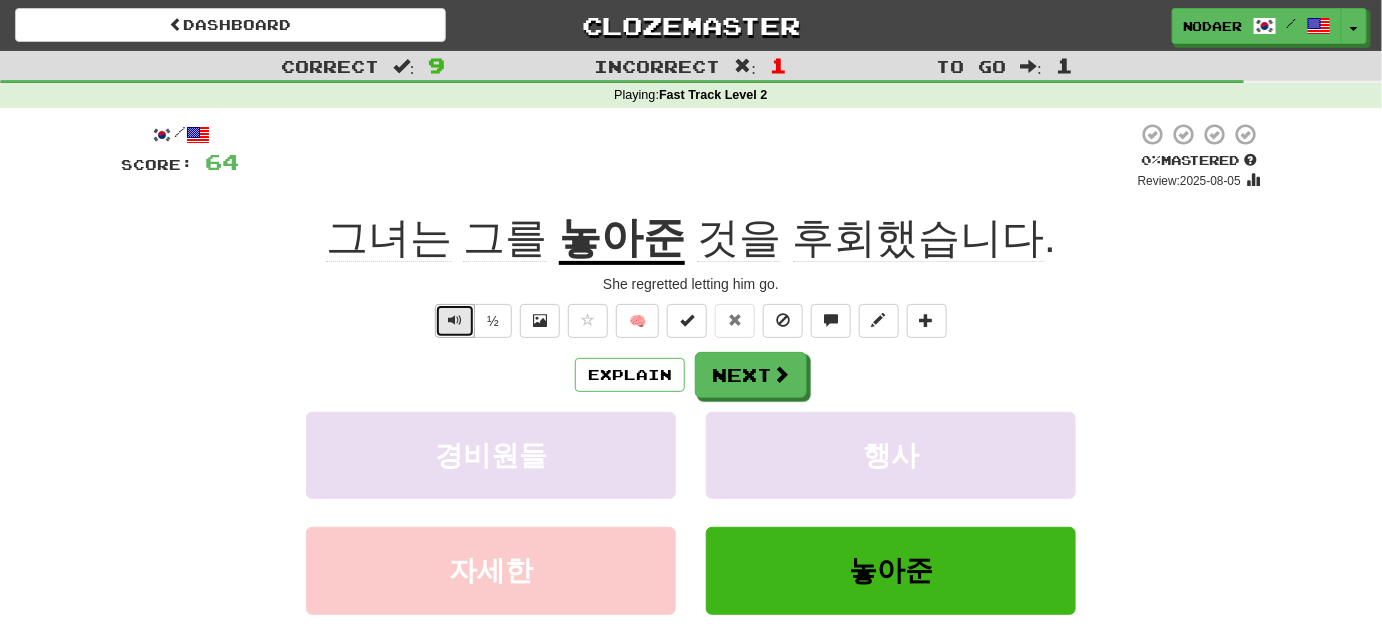 click at bounding box center [455, 320] 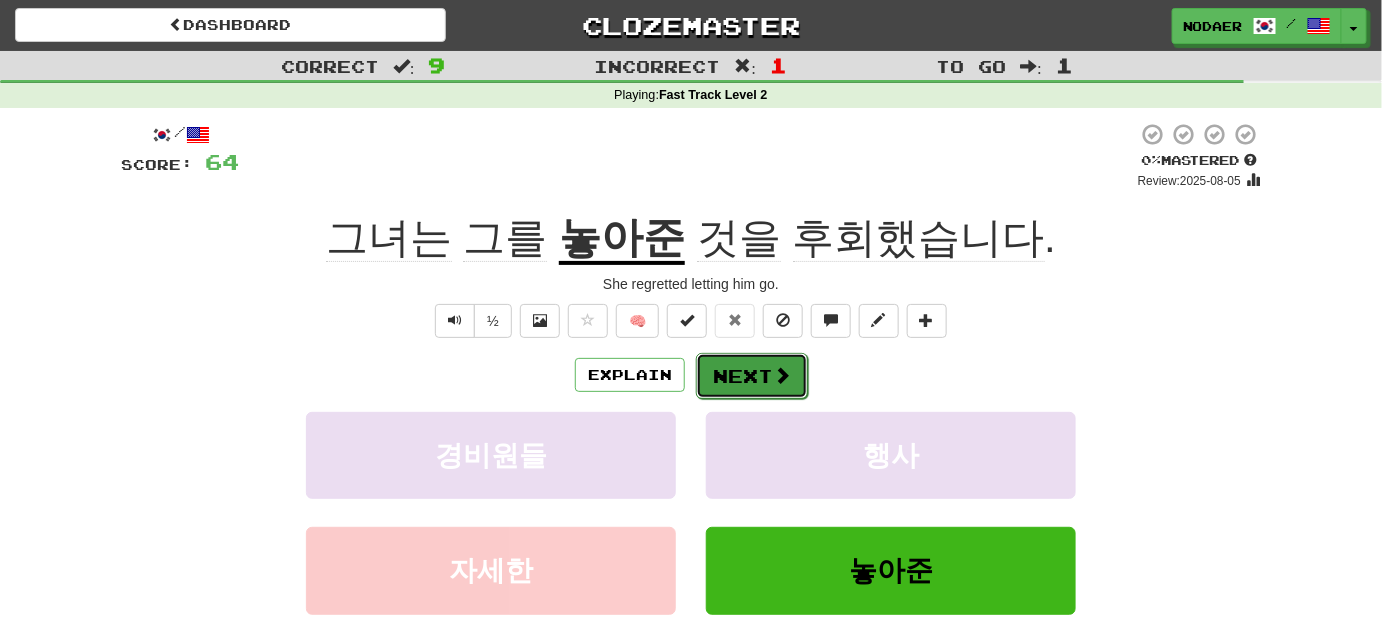 click on "Next" at bounding box center [752, 376] 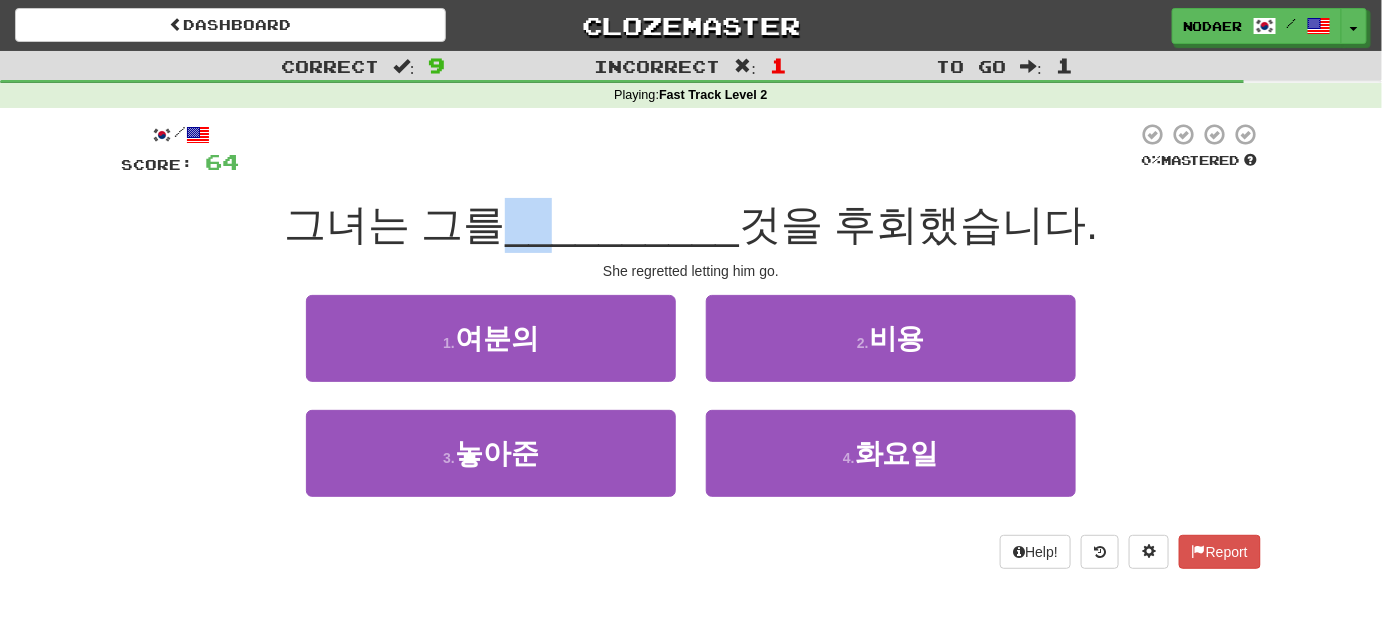 drag, startPoint x: 498, startPoint y: 217, endPoint x: 576, endPoint y: 223, distance: 78.23043 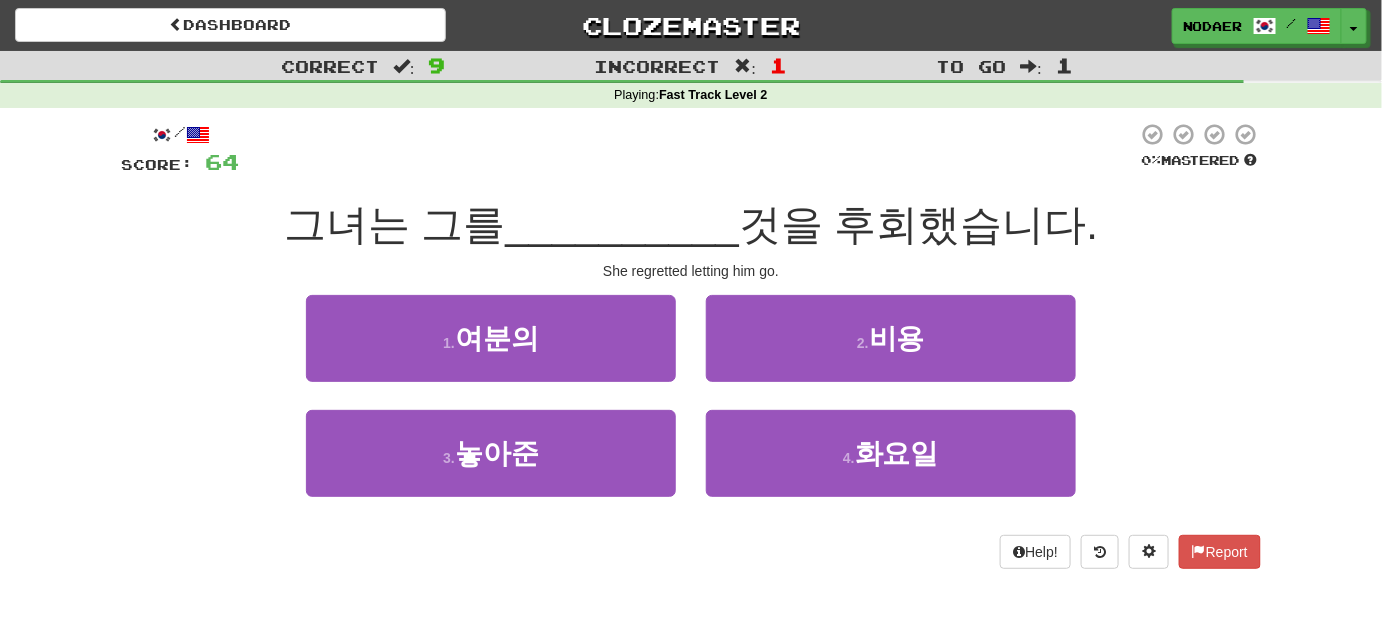 click on "/  Score:   64 0 %  Mastered 그녀는 그를  __________  것을 후회했습니다. She regretted letting him go. 1 .  여분의 2 .  비용 3 .  놓아준 4 .  화요일  Help!  Report" at bounding box center (691, 345) 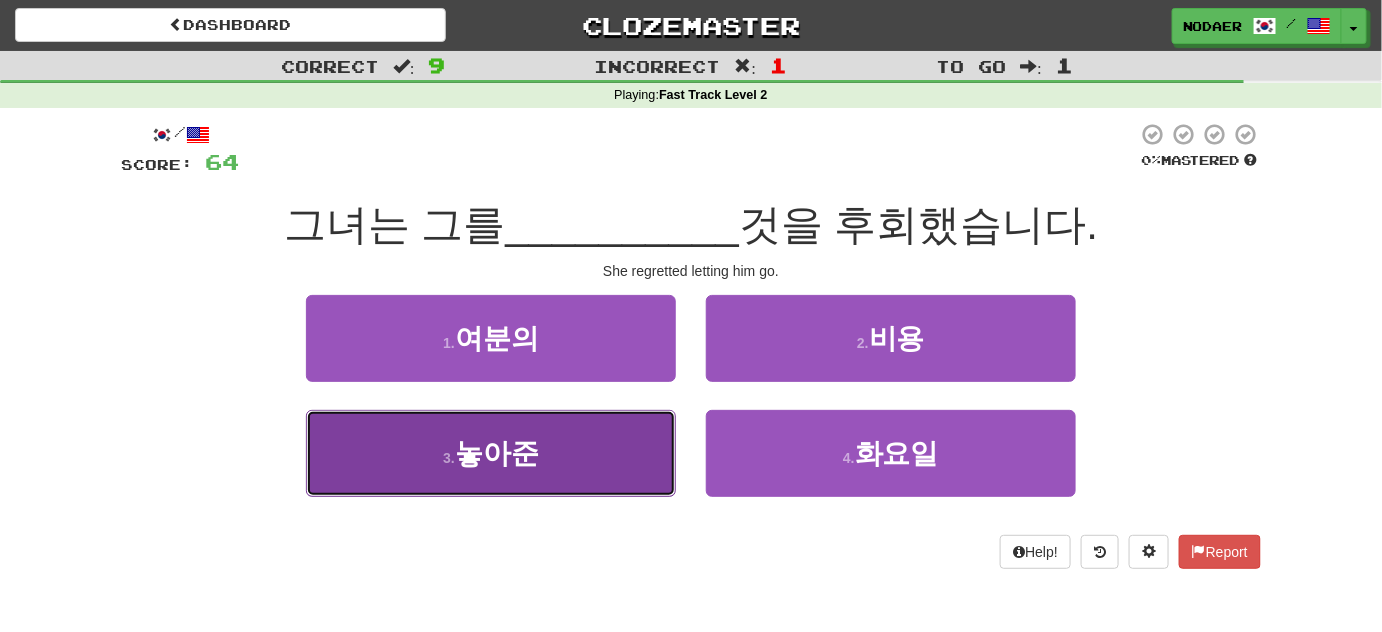 click on "3 .  놓아준" at bounding box center (491, 453) 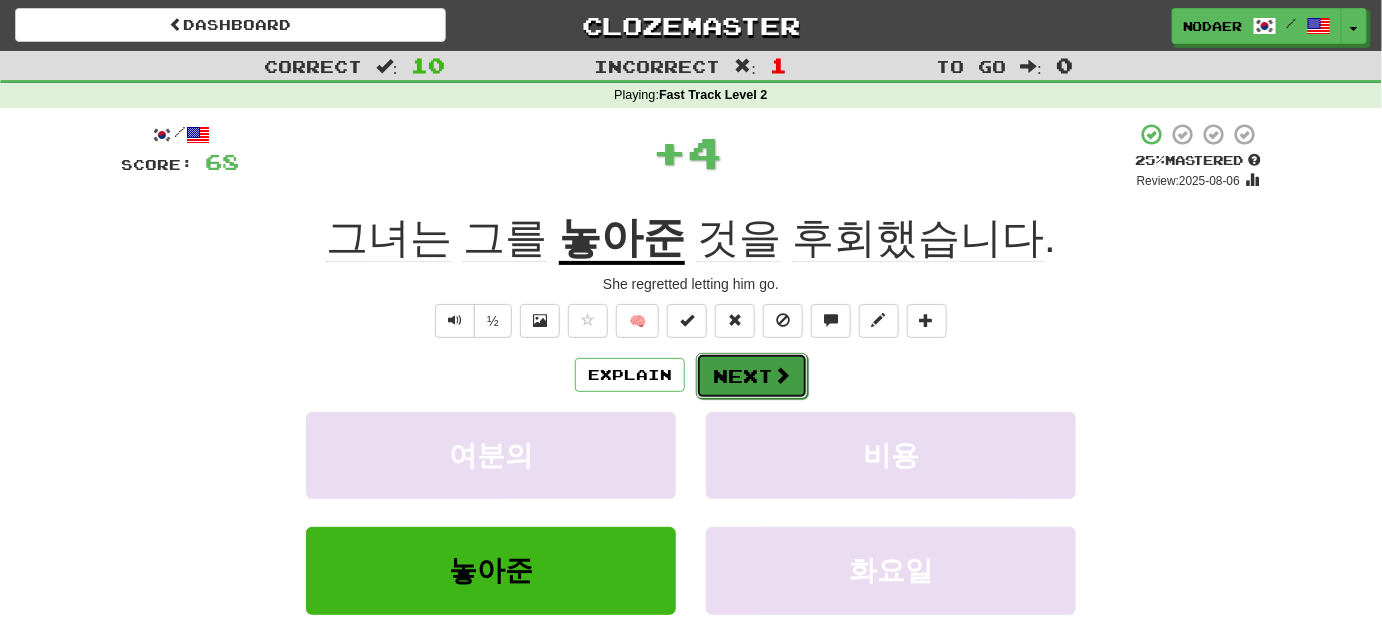 click at bounding box center [782, 375] 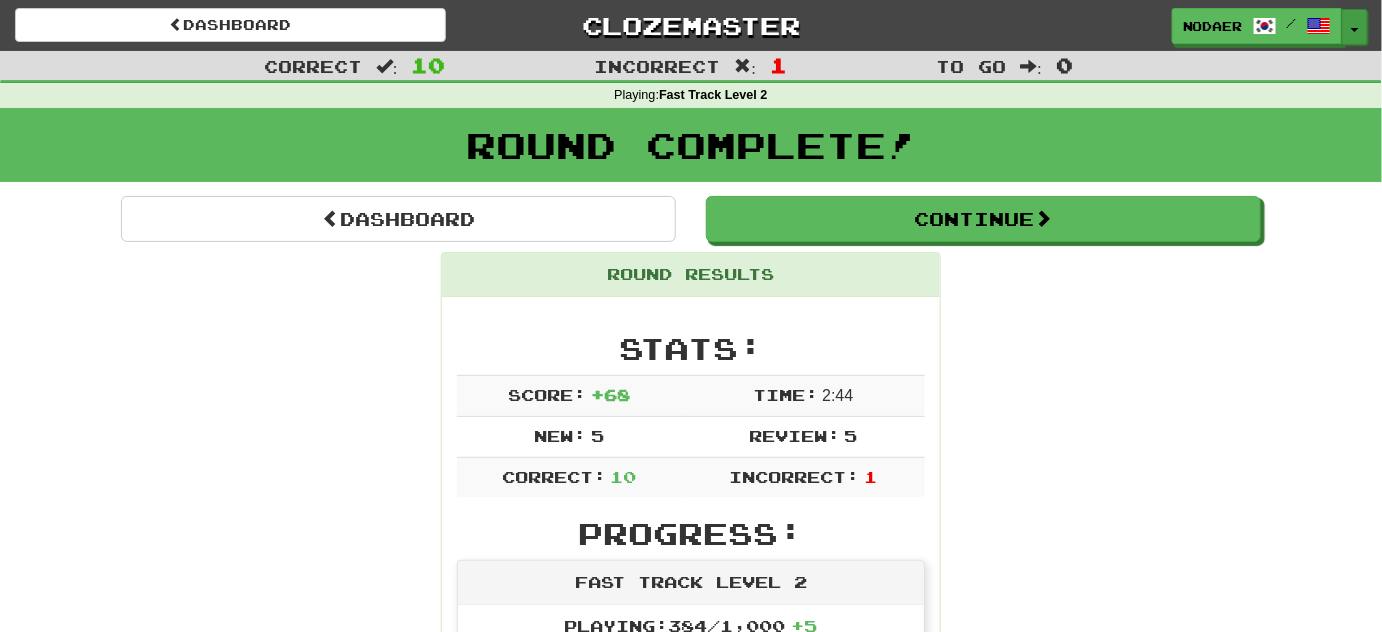 click on "Toggle Dropdown" at bounding box center [1355, 27] 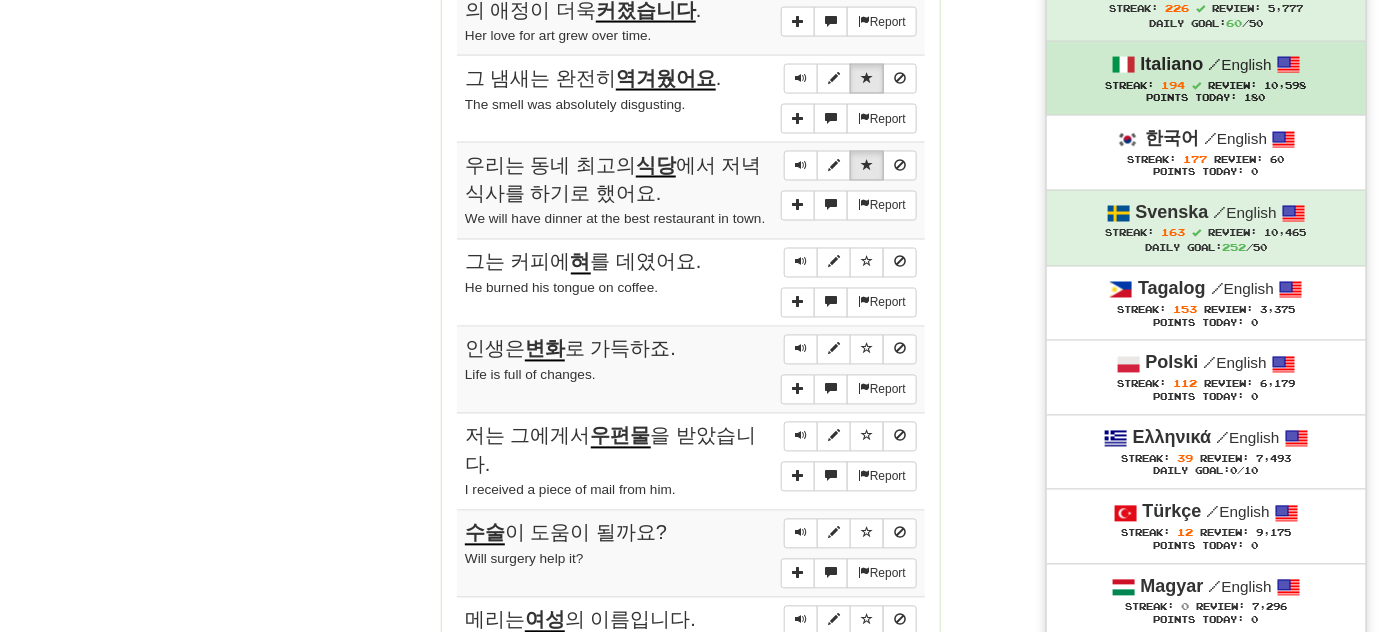 scroll, scrollTop: 1090, scrollLeft: 0, axis: vertical 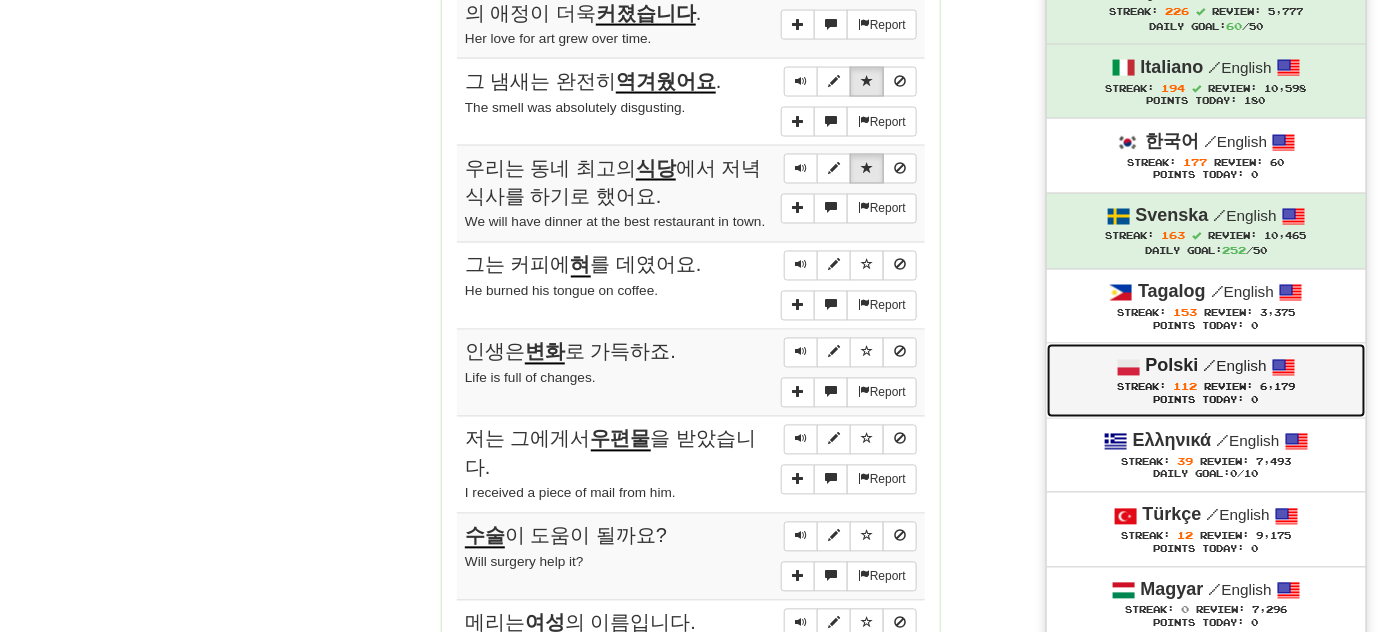 click on "/
English" at bounding box center (1235, 366) 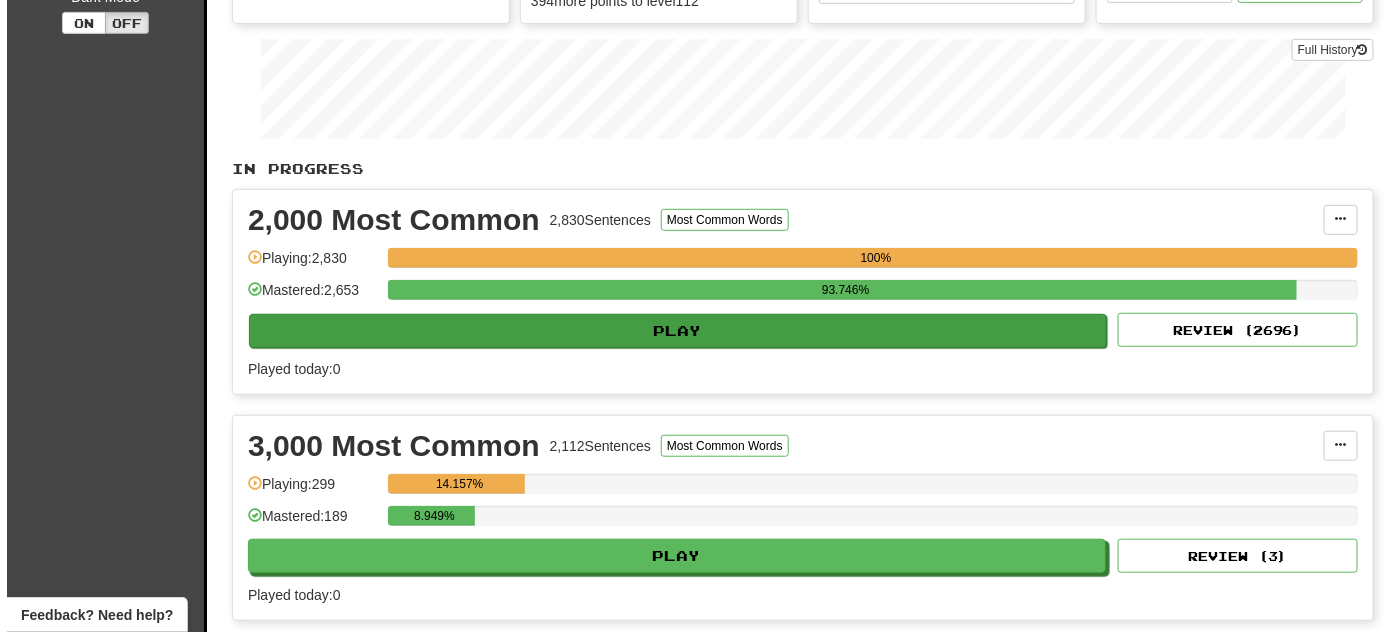 scroll, scrollTop: 636, scrollLeft: 0, axis: vertical 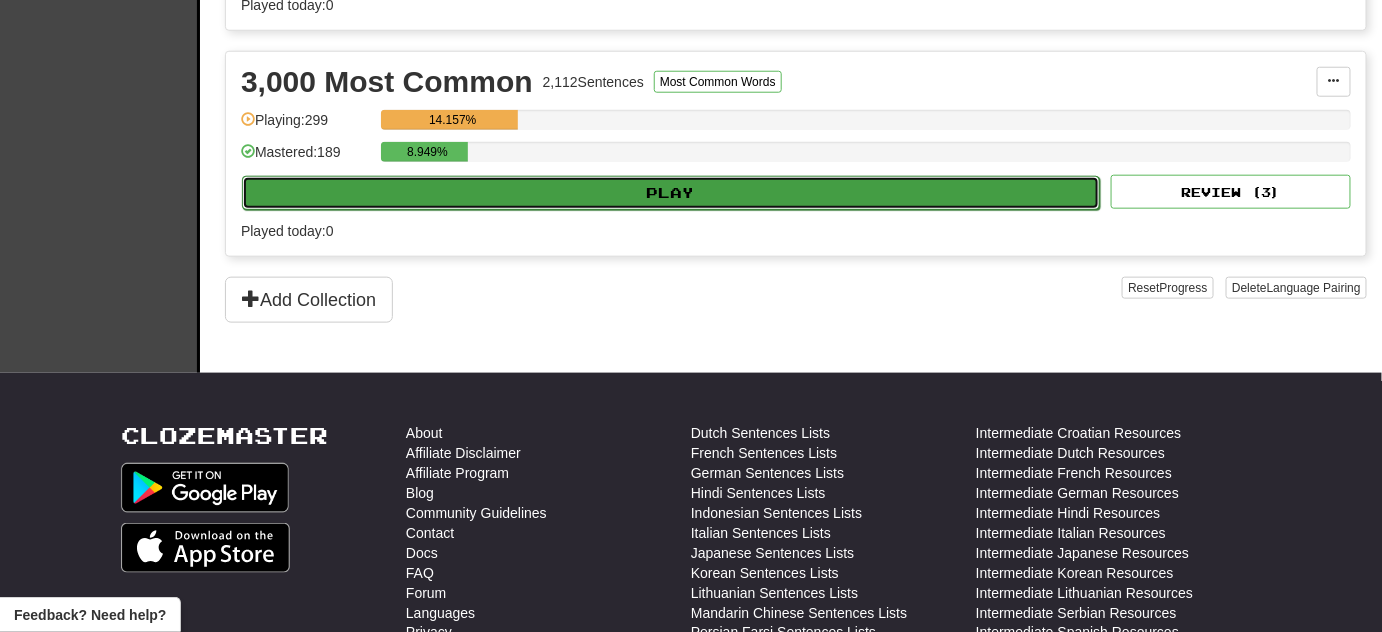 click on "Play" at bounding box center [671, 193] 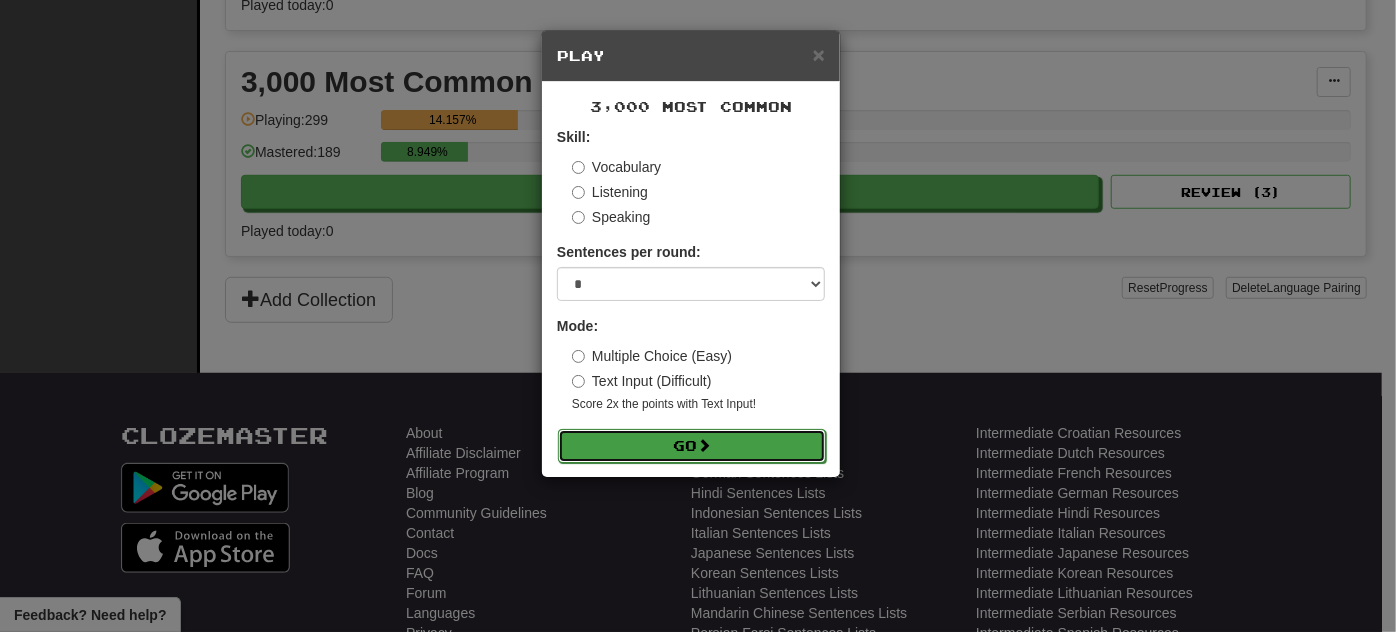 click at bounding box center (704, 445) 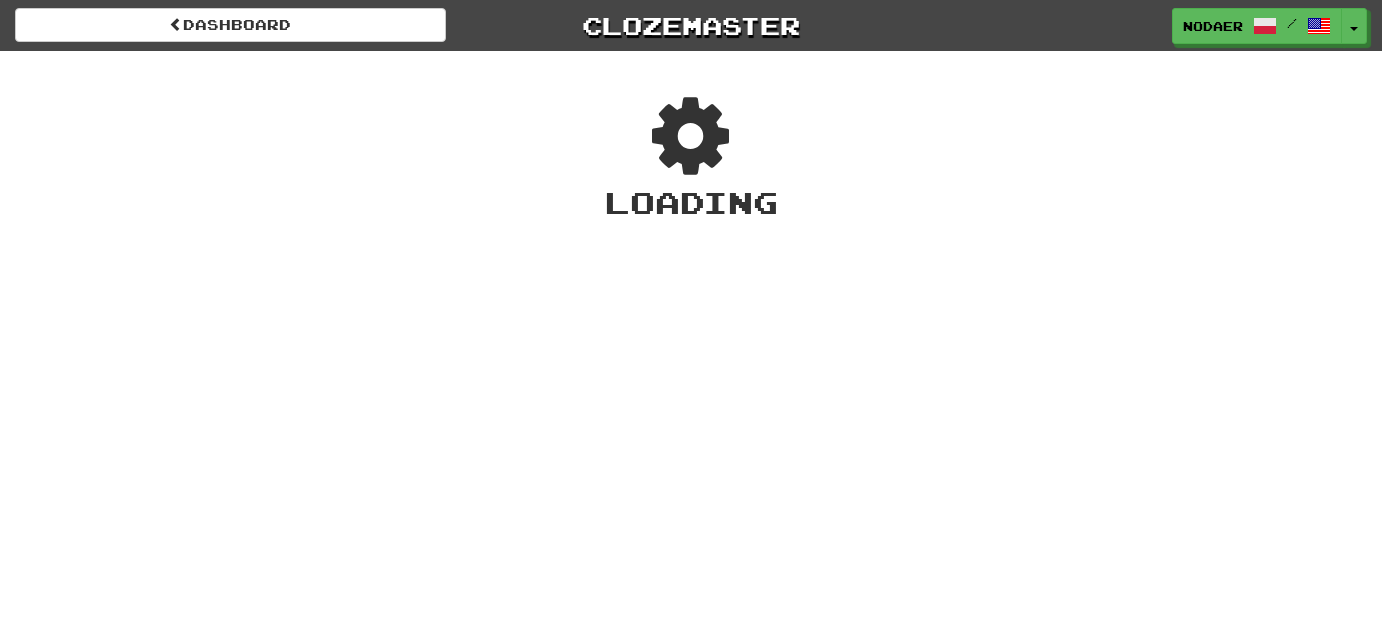 scroll, scrollTop: 0, scrollLeft: 0, axis: both 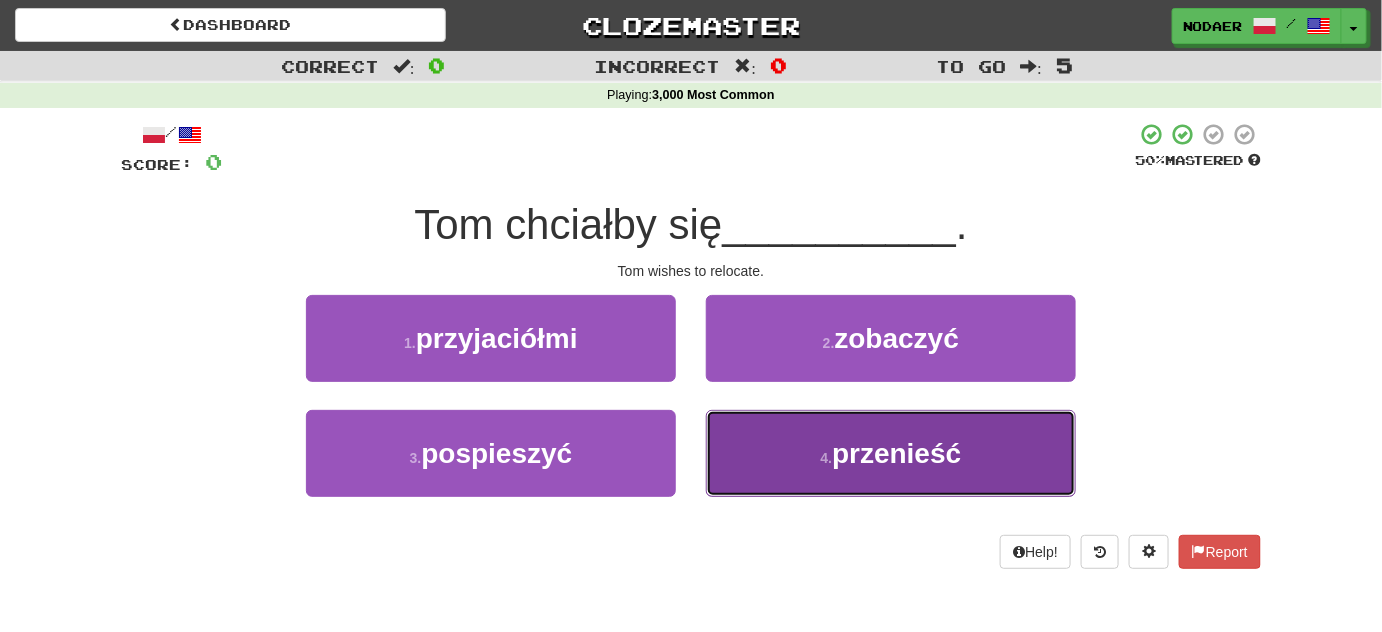 click on "przenieść" at bounding box center [896, 453] 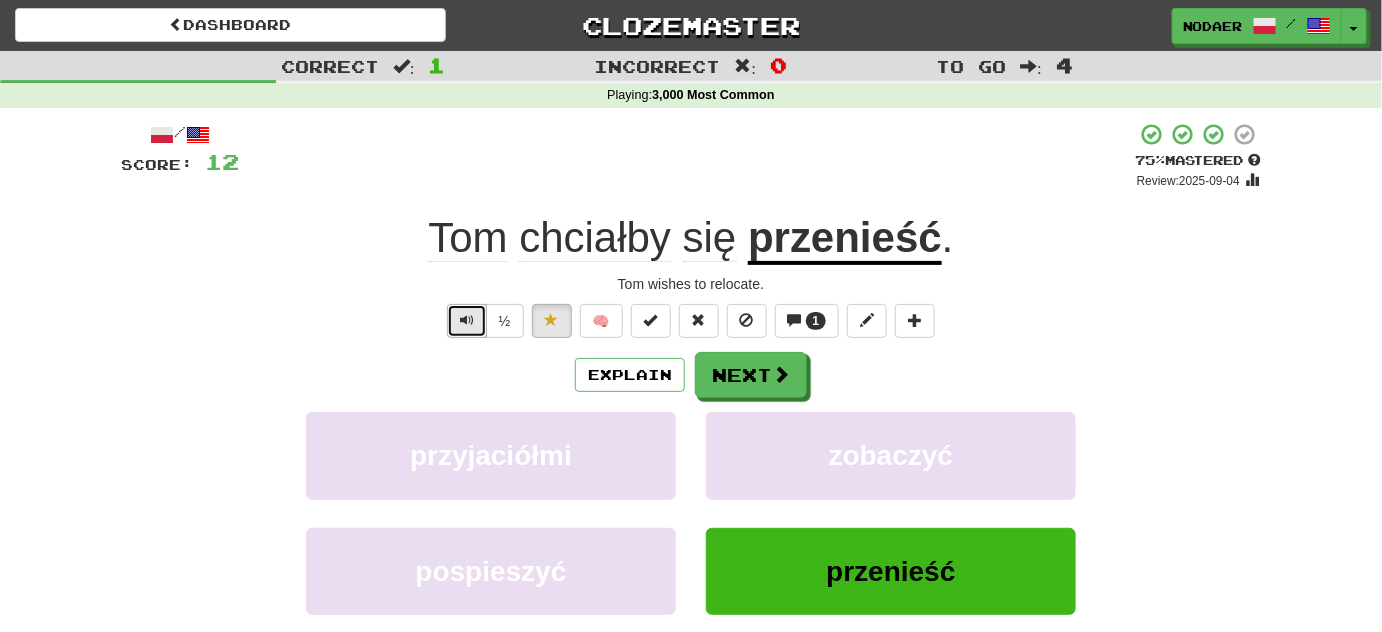 click at bounding box center [467, 321] 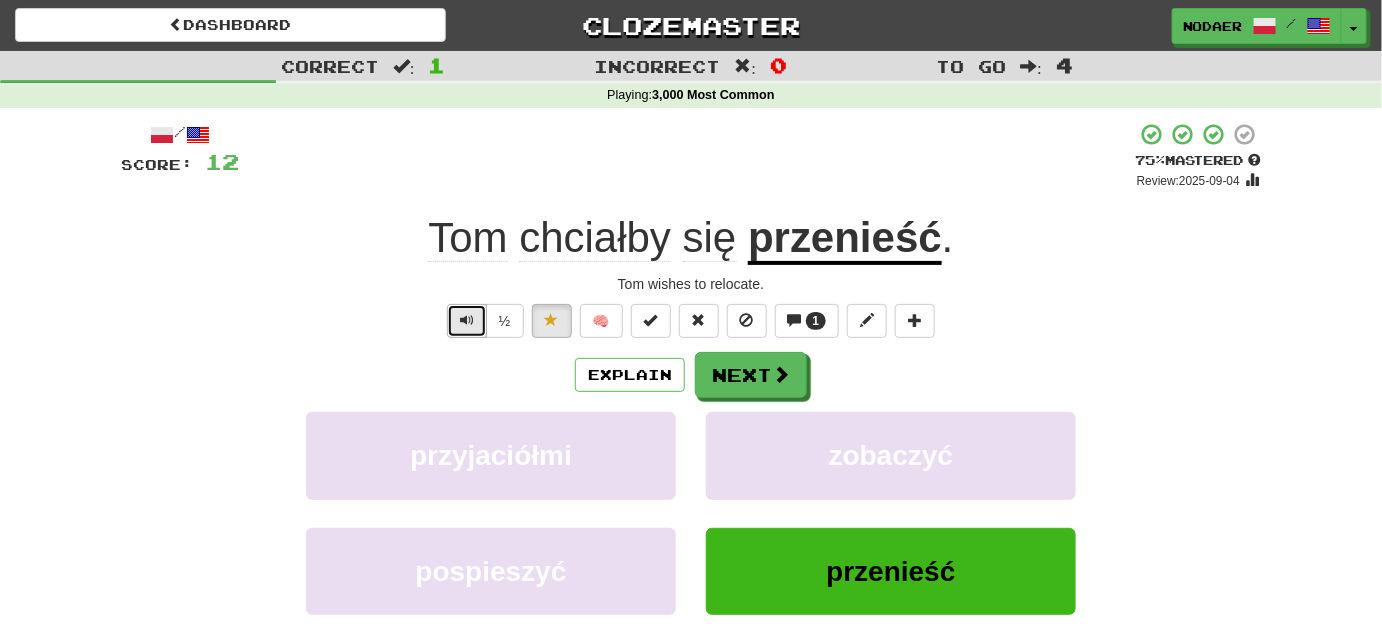 click at bounding box center [467, 320] 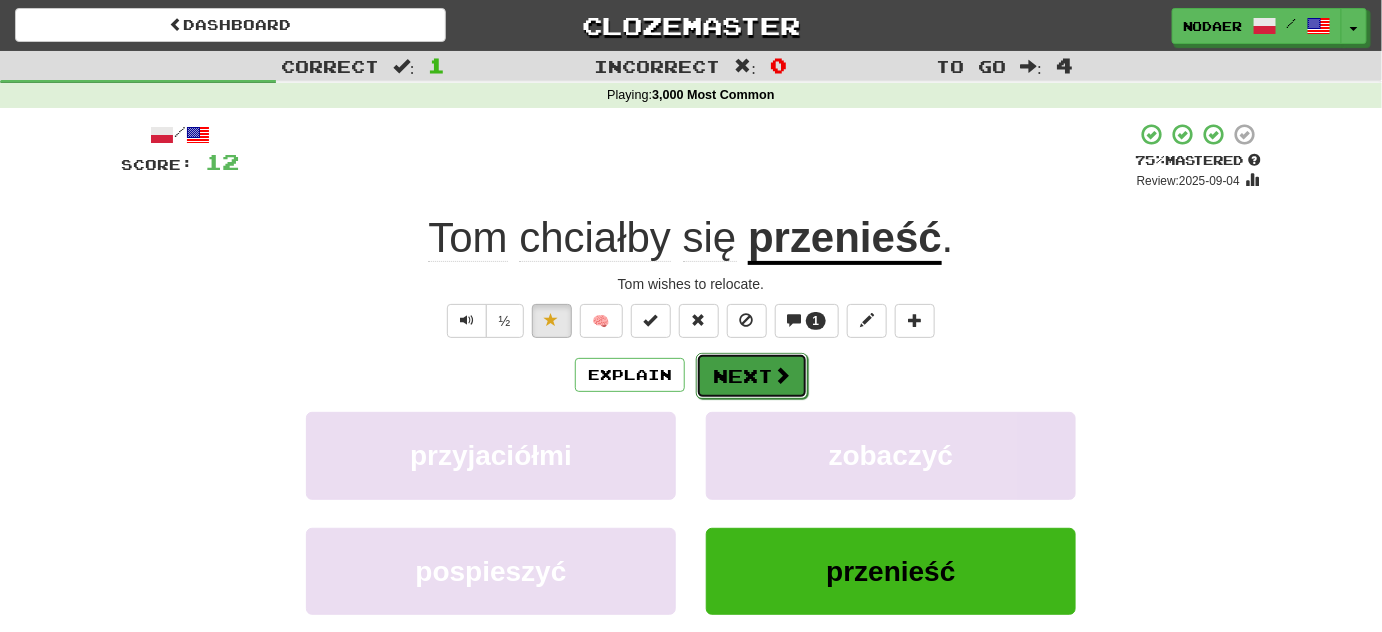 click on "Next" at bounding box center [752, 376] 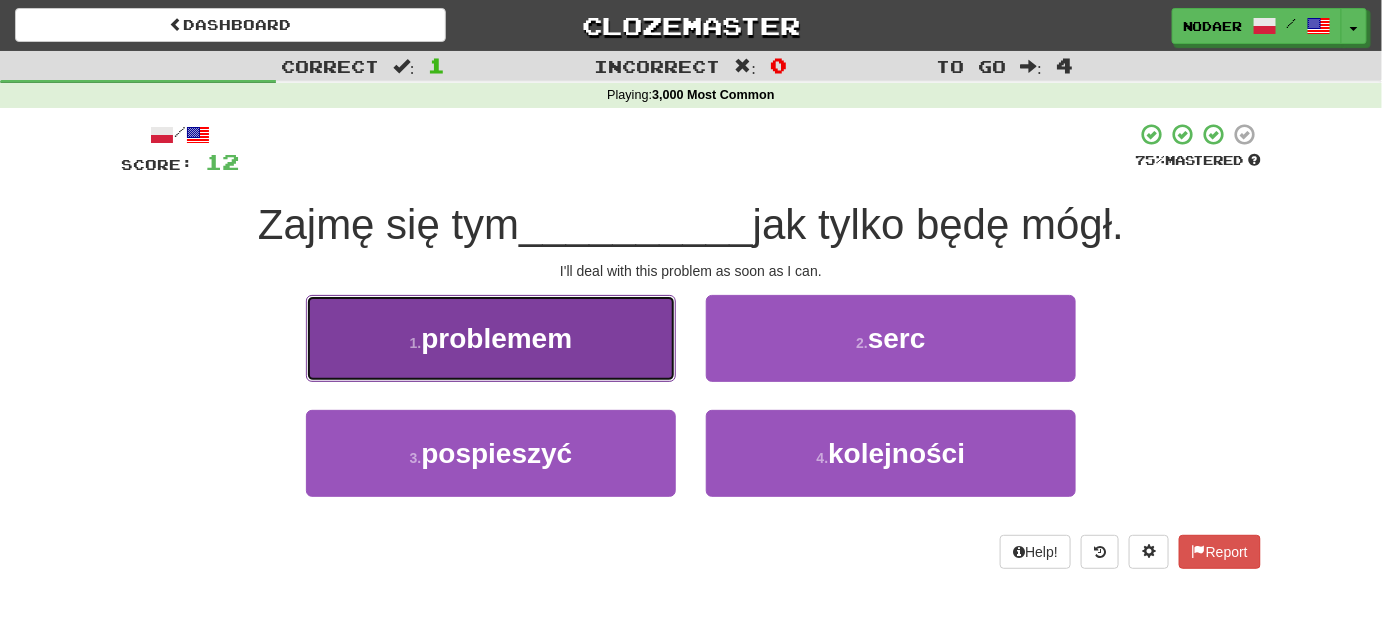 click on "problemem" at bounding box center (496, 338) 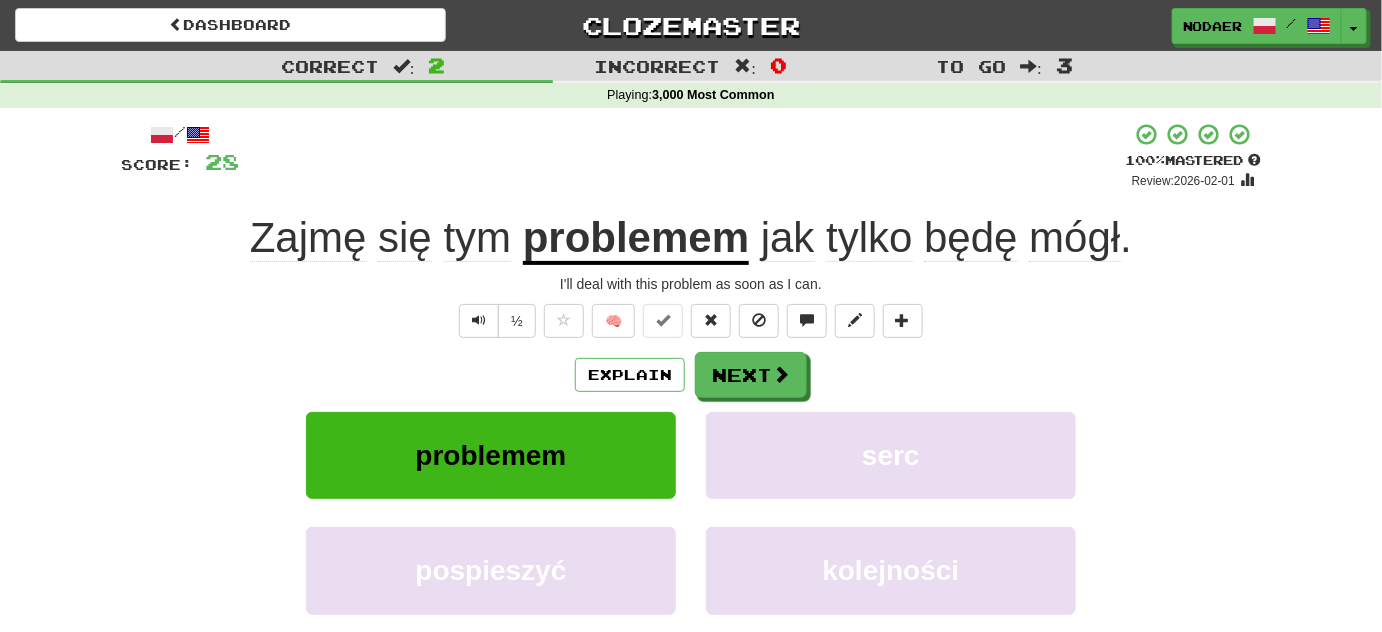 click on "Zajmę" 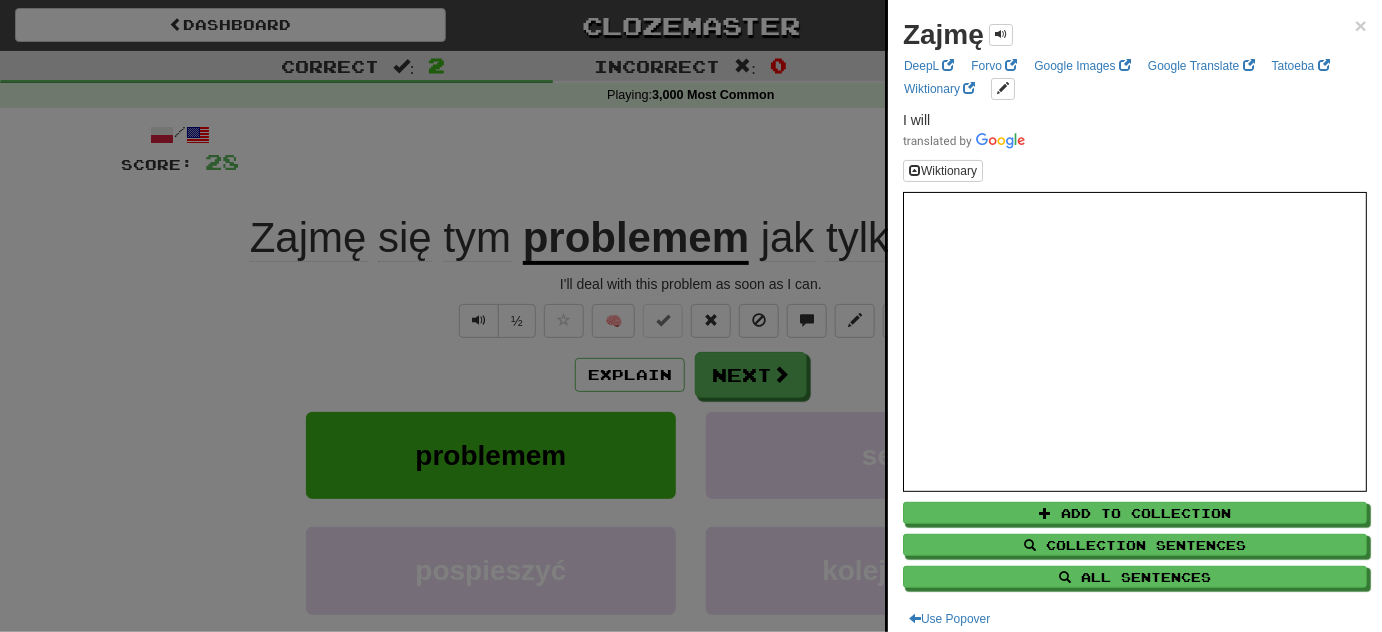 click at bounding box center (691, 316) 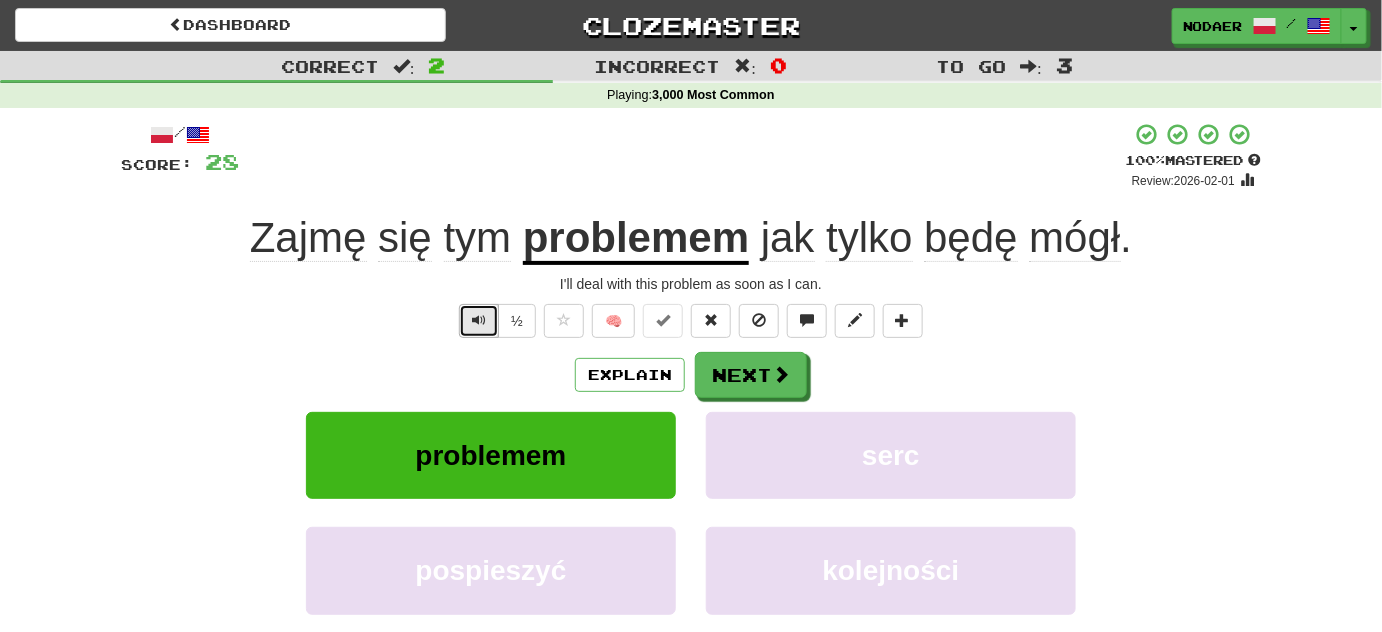 click at bounding box center (479, 321) 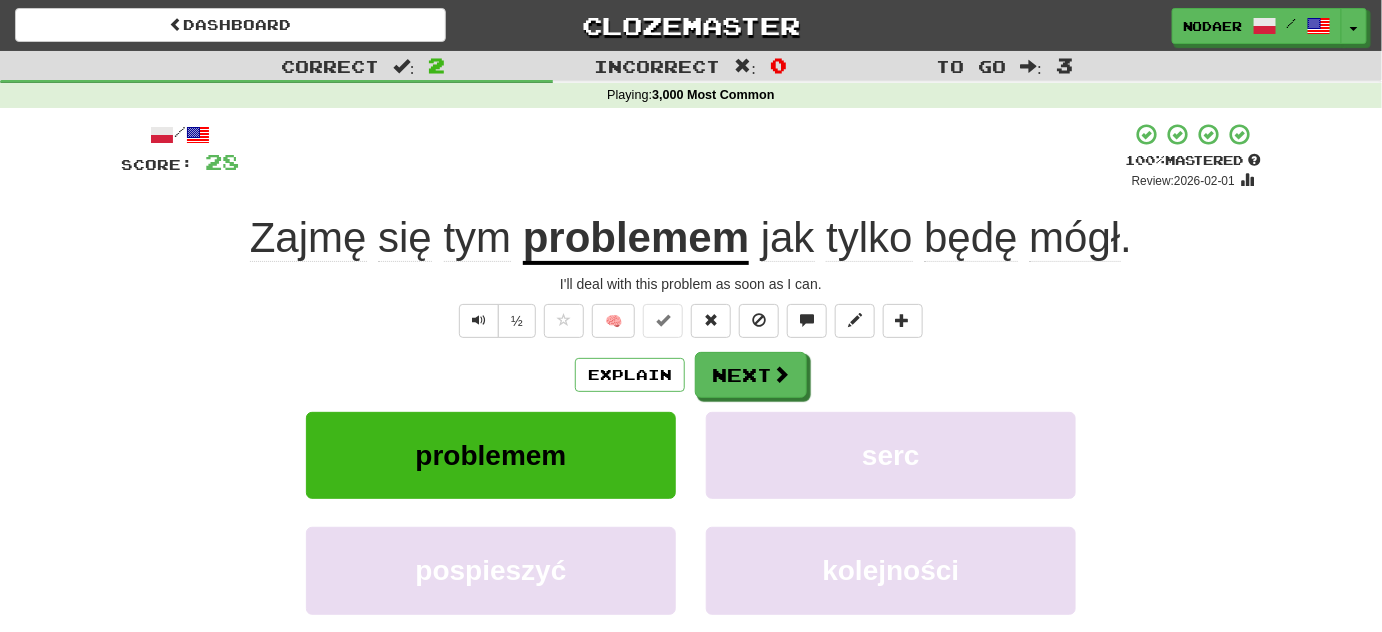 click on "Zajmę" 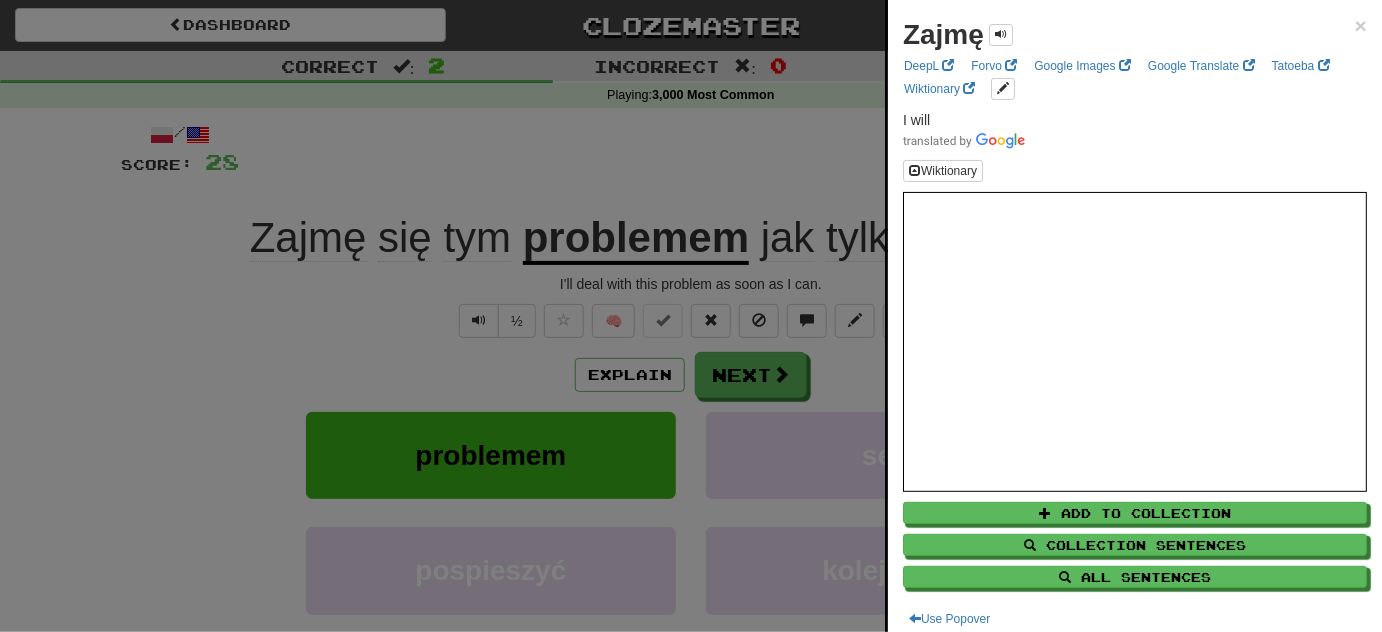 click at bounding box center [691, 316] 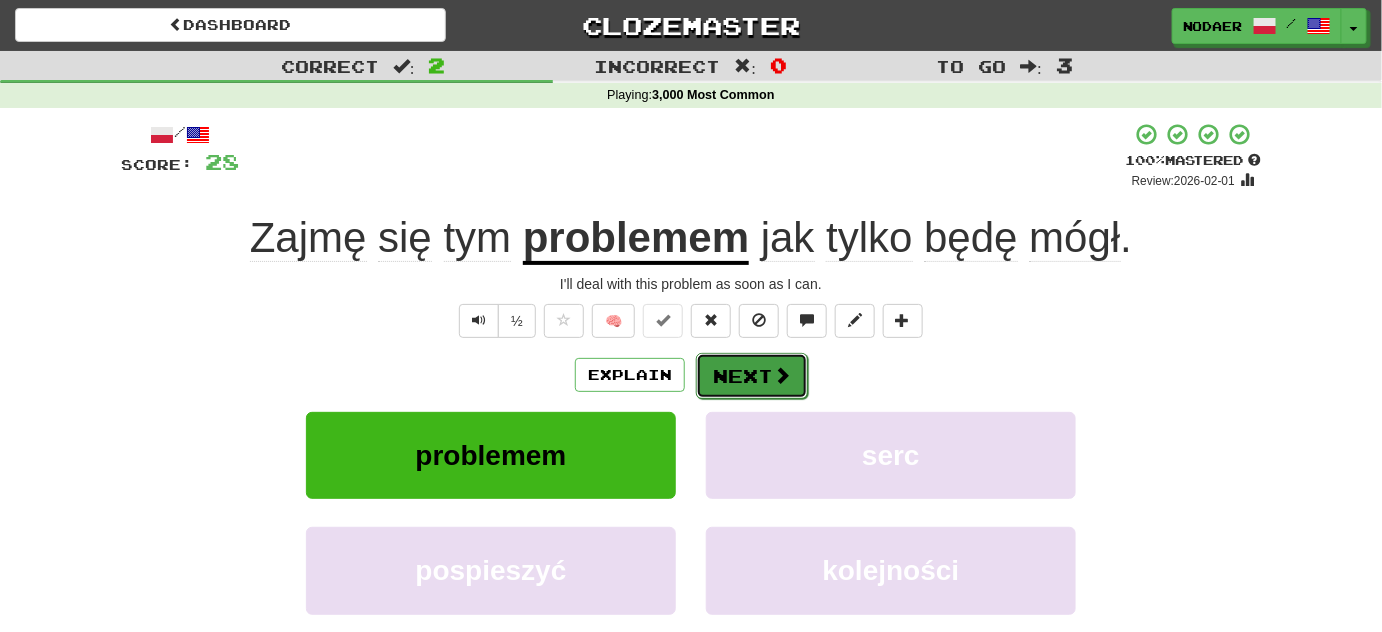 click at bounding box center [782, 375] 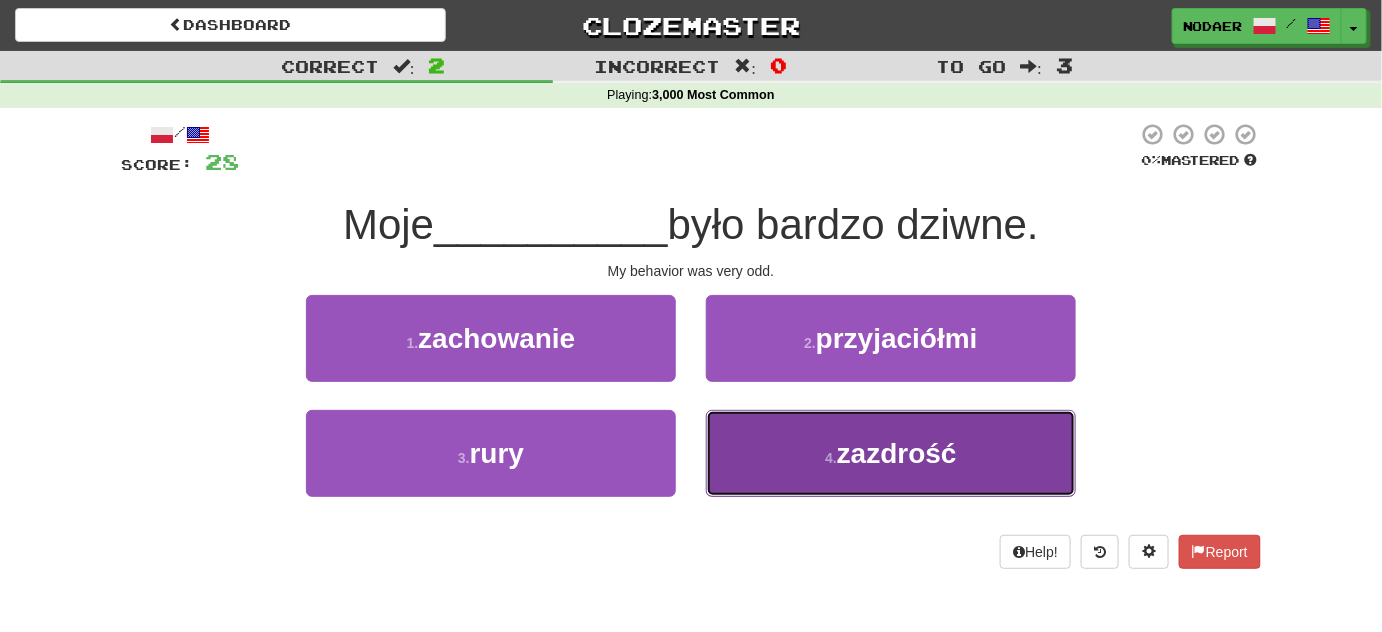 click on "zazdrość" at bounding box center [897, 453] 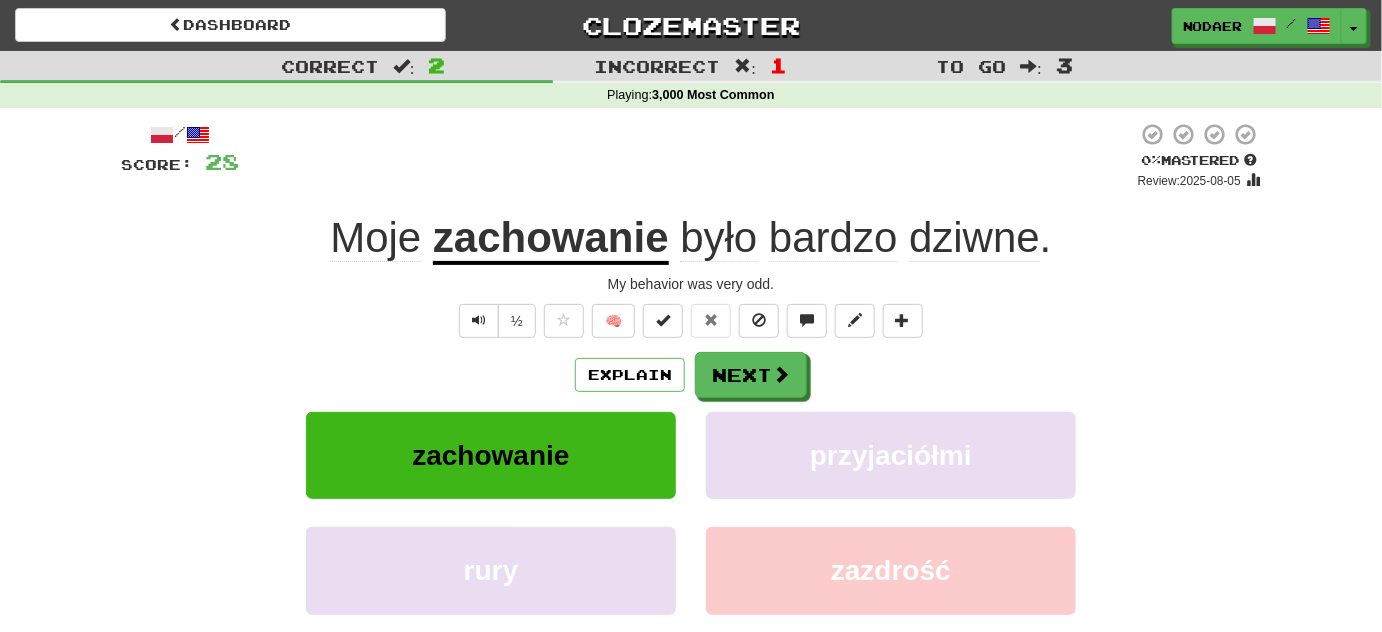 click on "zachowanie" at bounding box center [551, 239] 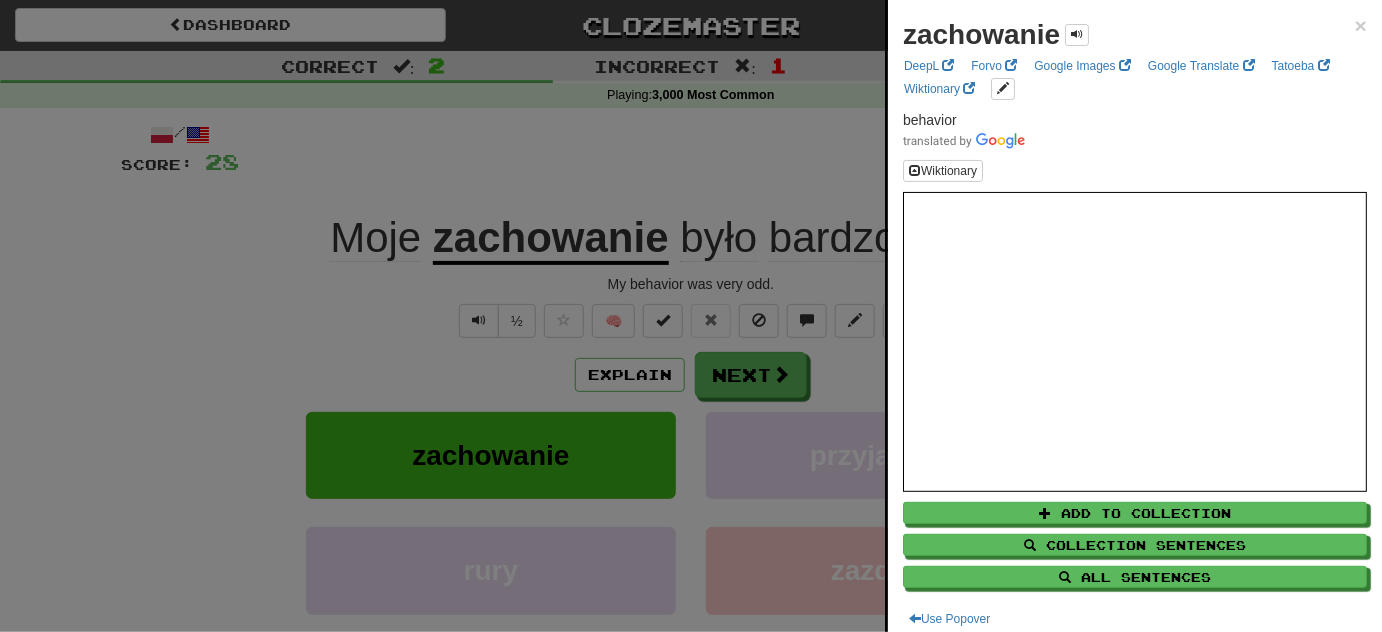 click at bounding box center (691, 316) 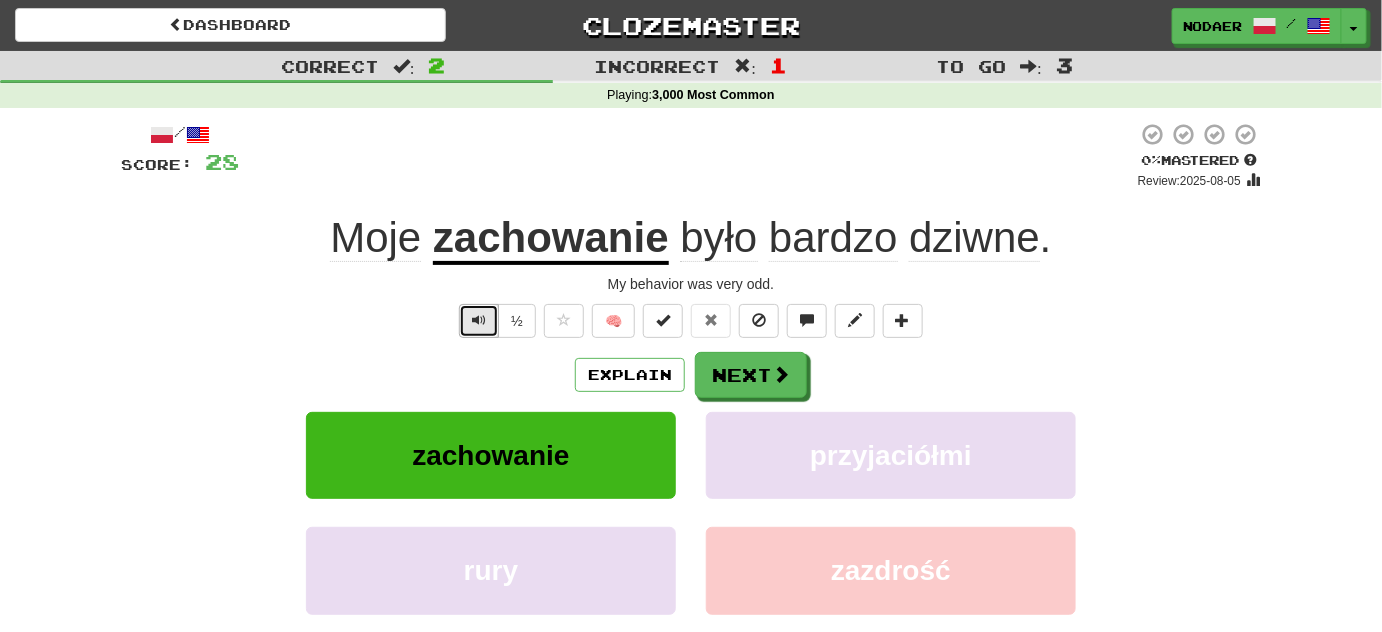 click at bounding box center (479, 320) 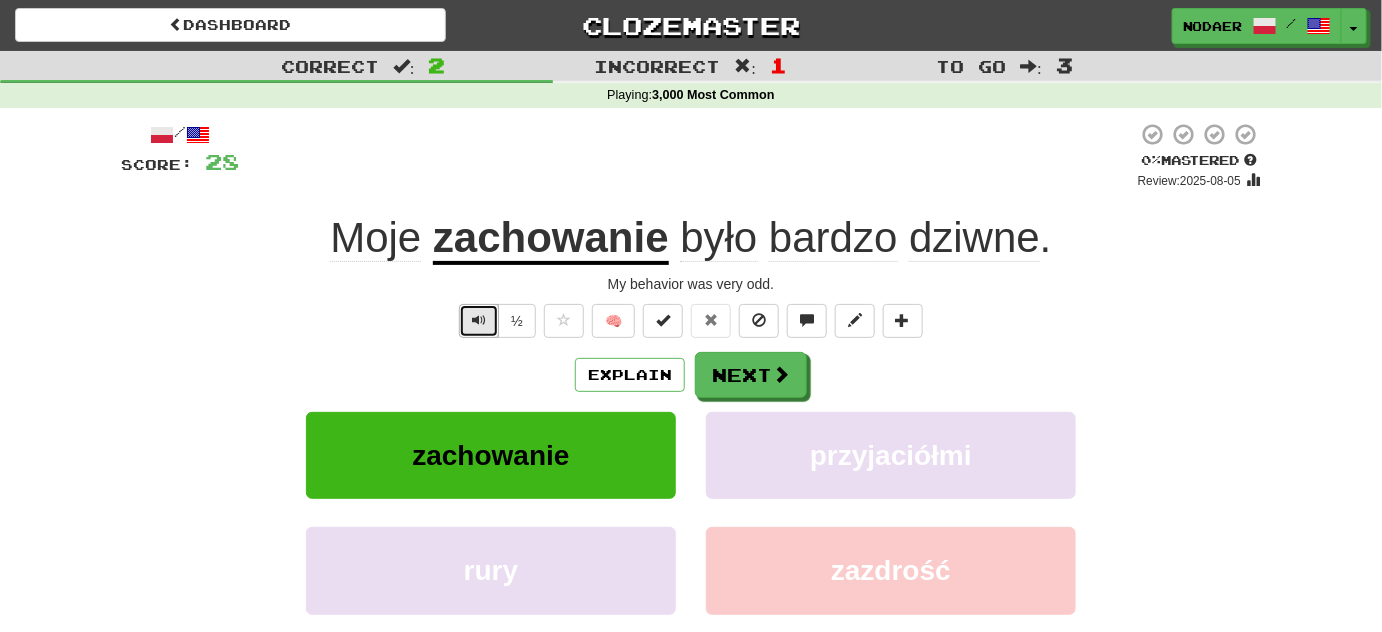 click at bounding box center [479, 321] 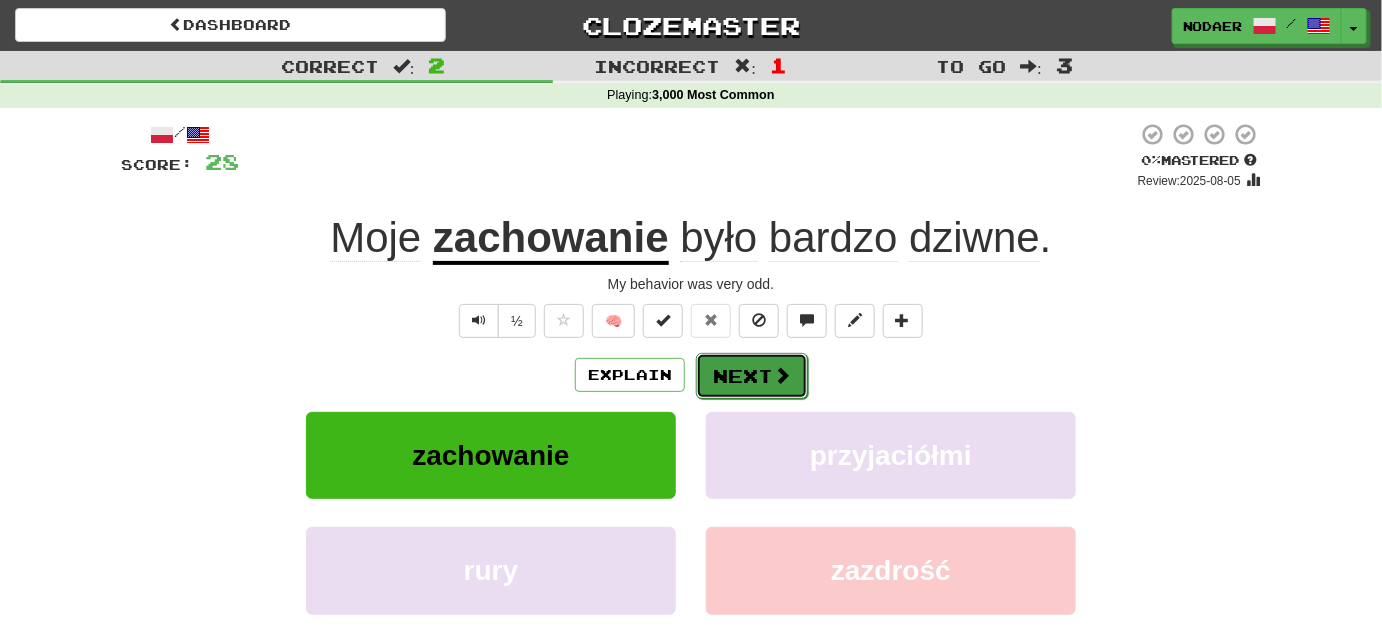 click on "Next" at bounding box center (752, 376) 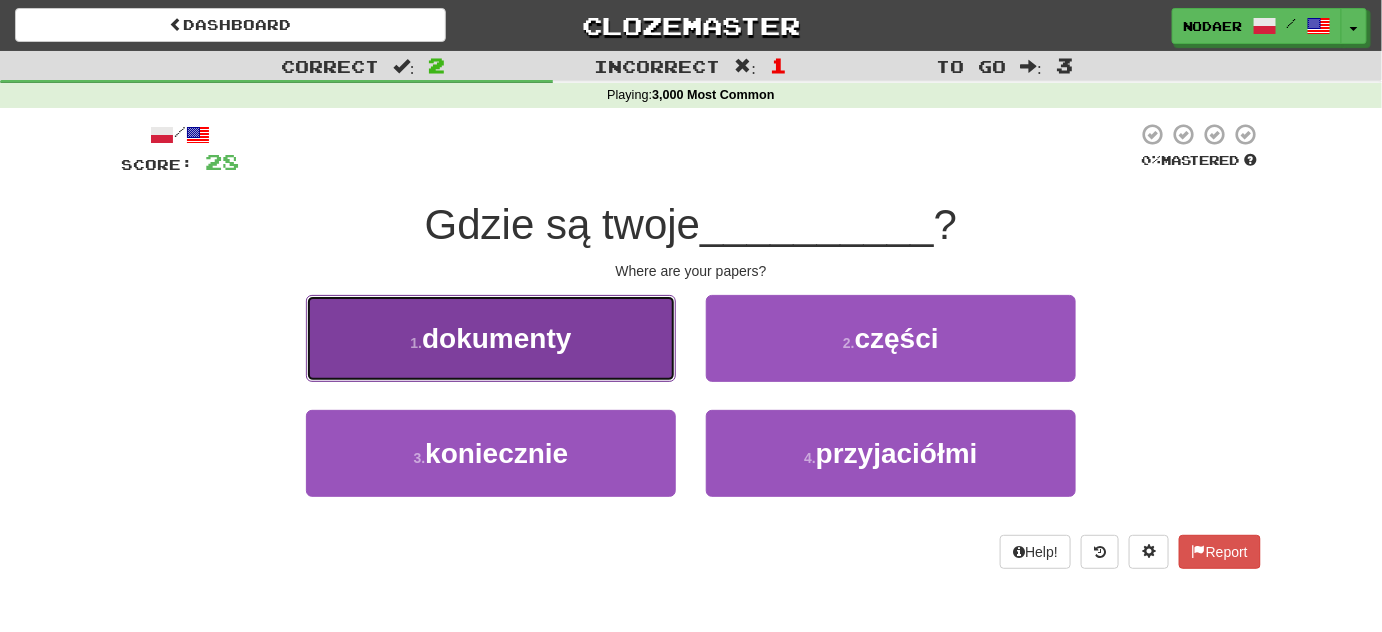 click on "1 .  dokumenty" at bounding box center [491, 338] 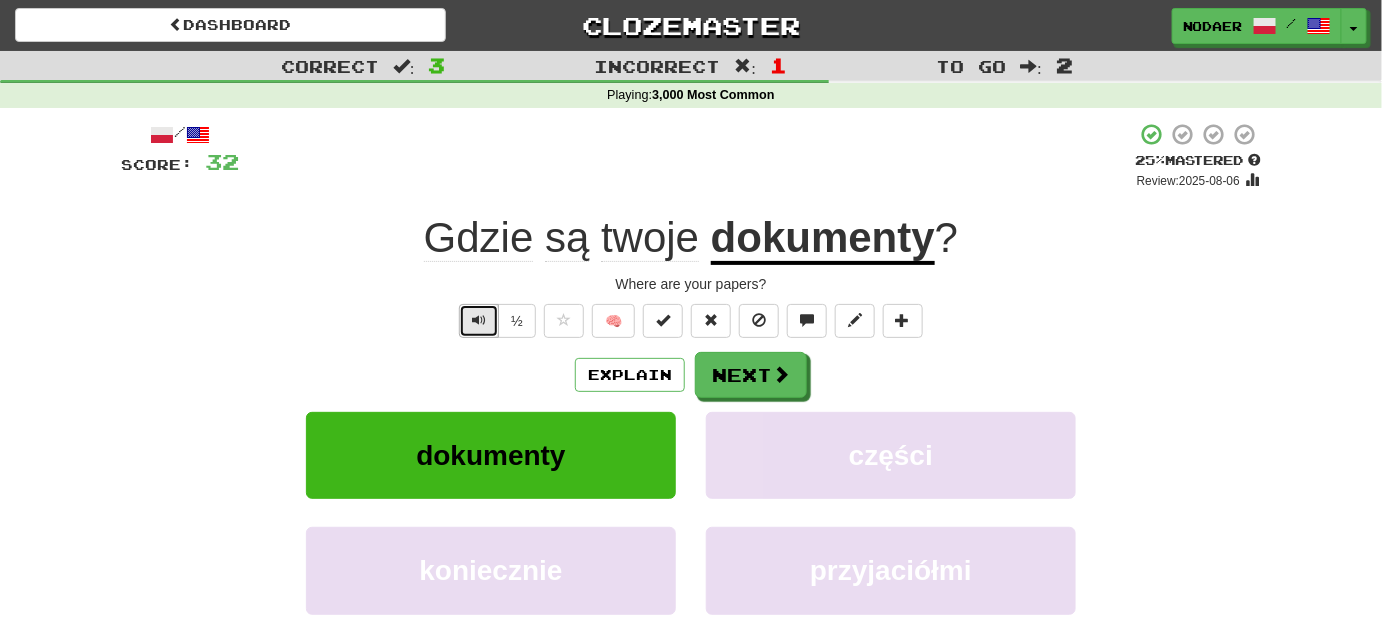 click at bounding box center (479, 321) 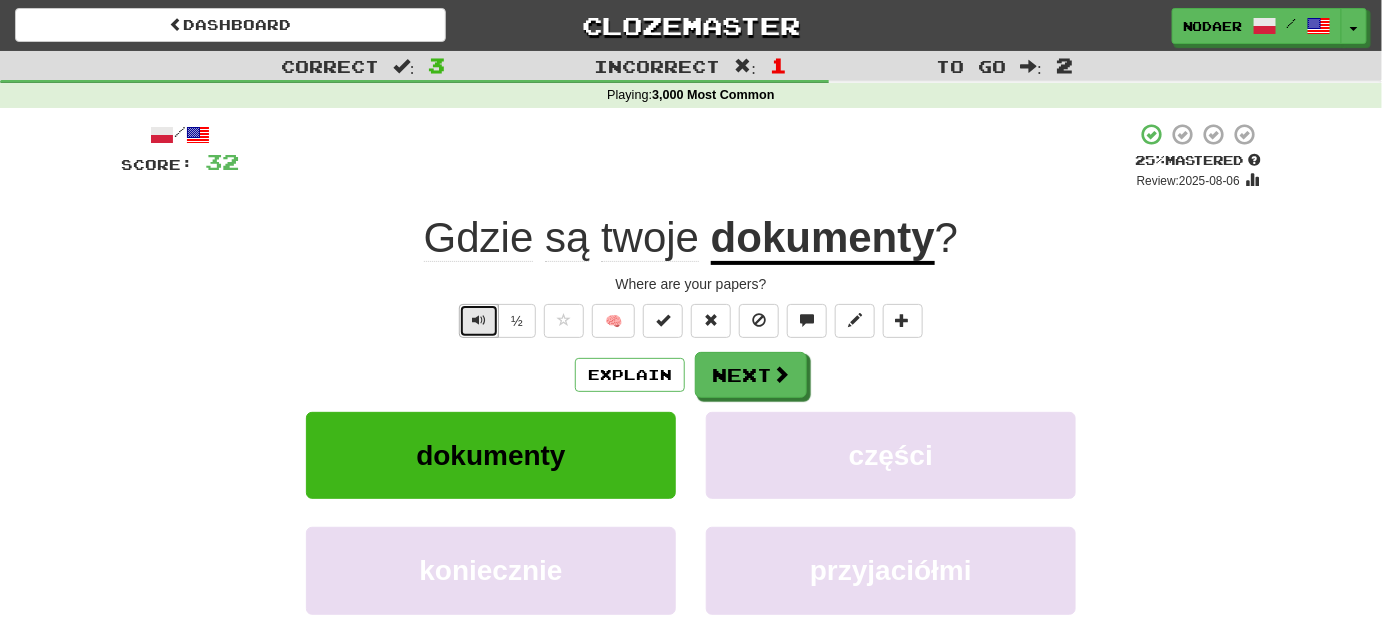 click at bounding box center [479, 320] 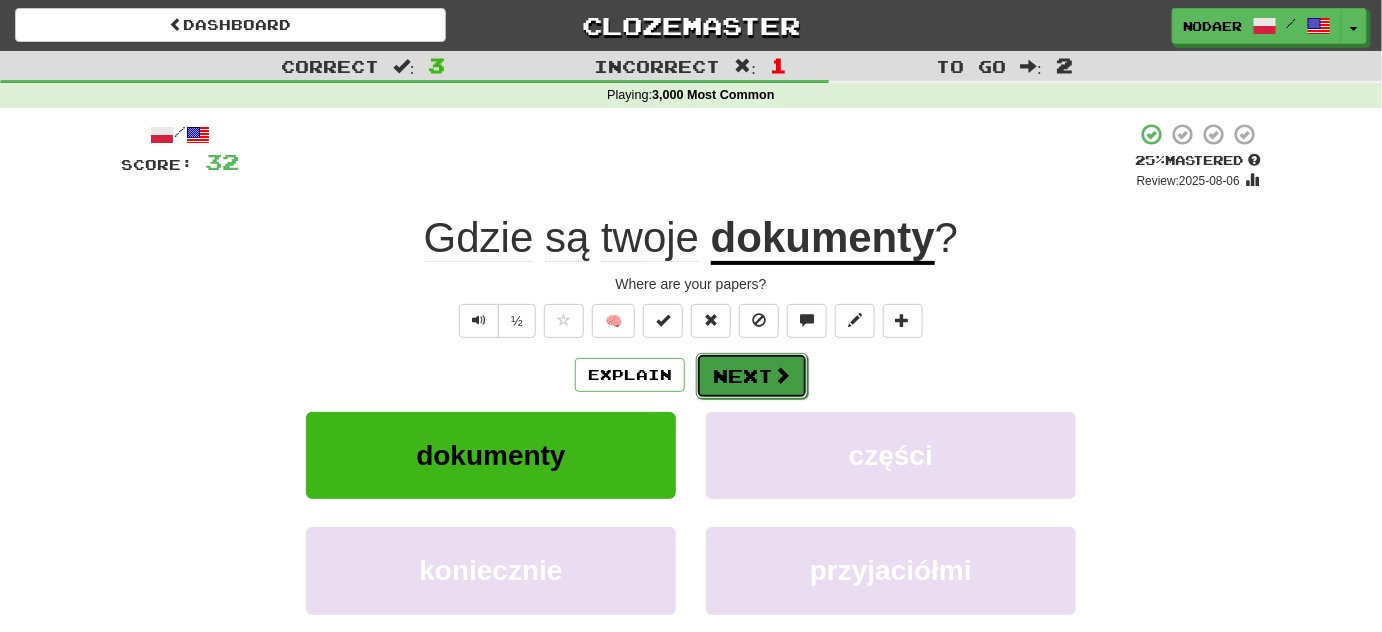 click on "Next" at bounding box center (752, 376) 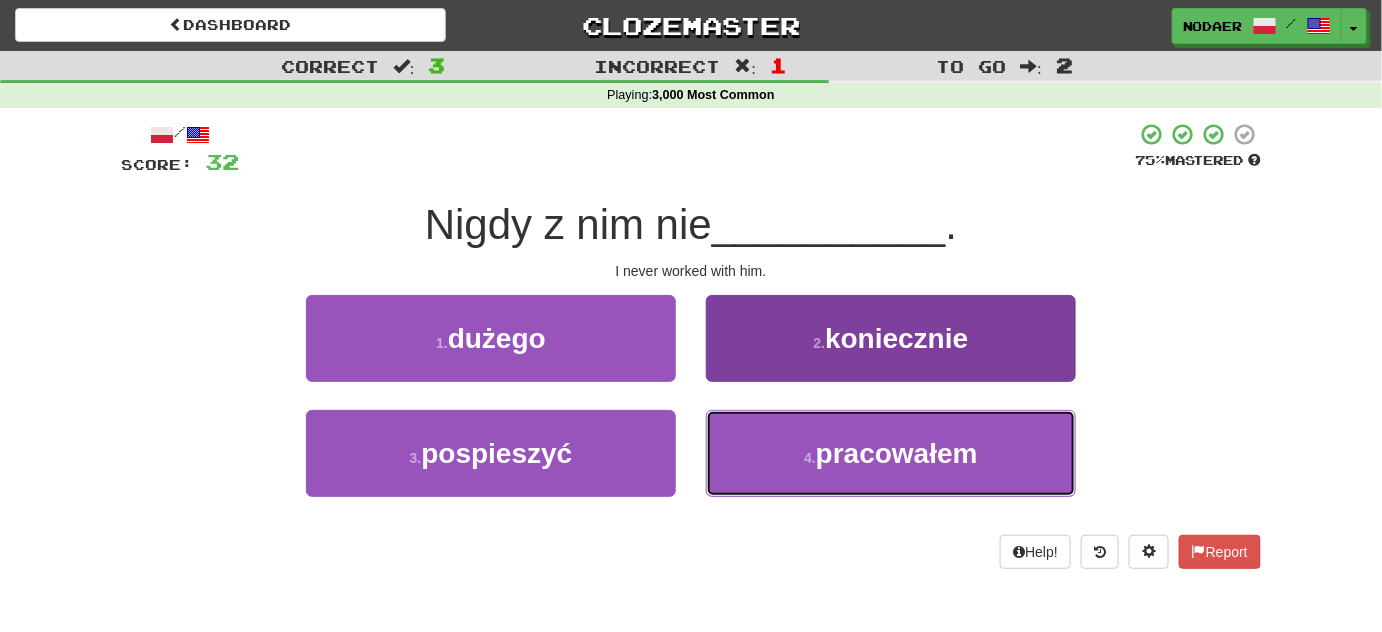 click on "4 .  pracowałem" at bounding box center [891, 453] 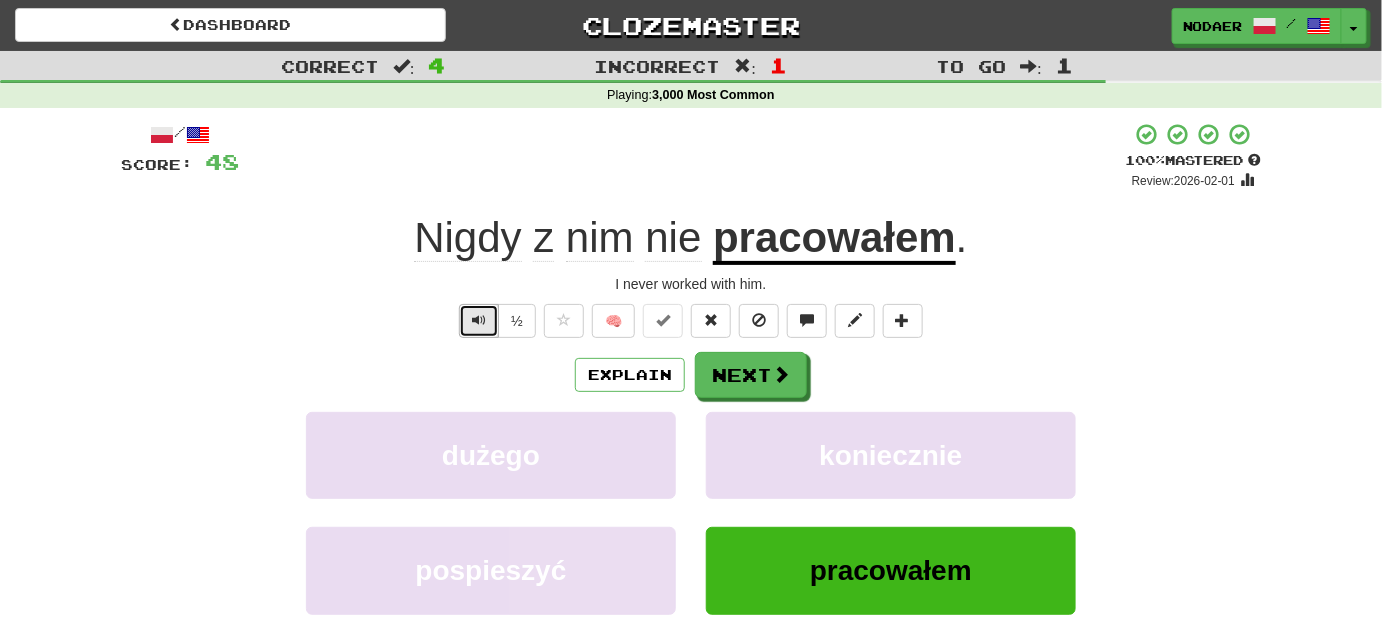 click at bounding box center [479, 320] 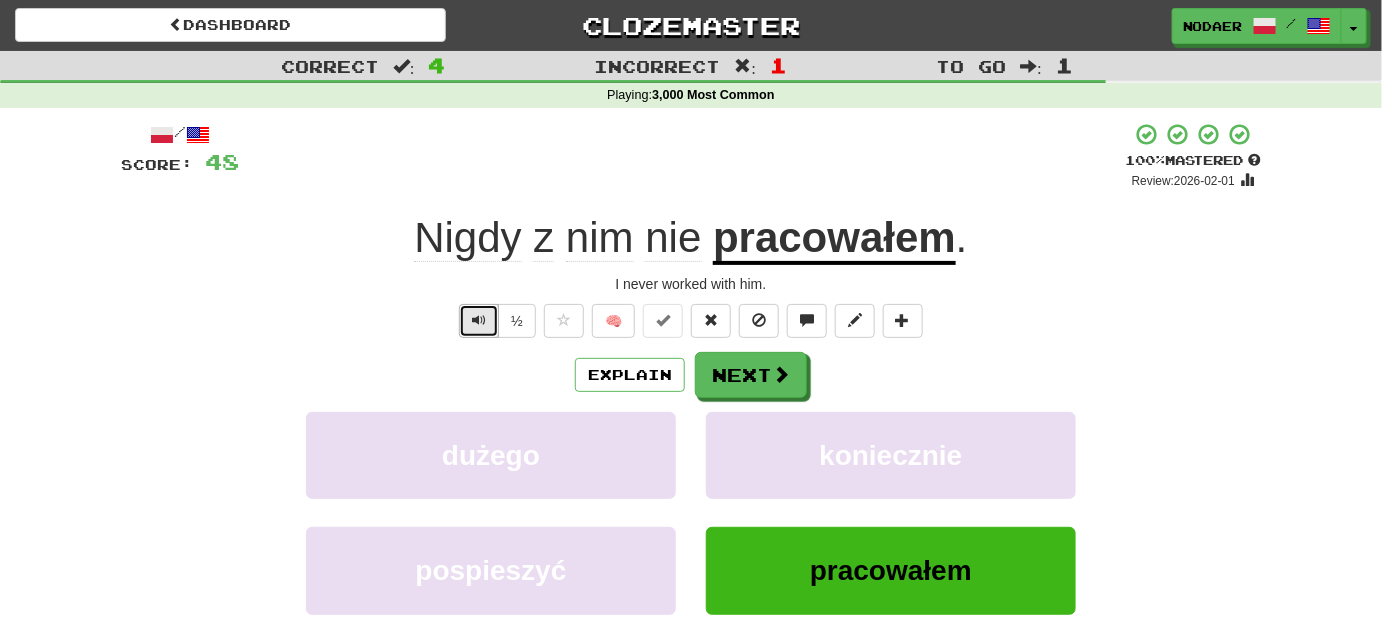 click at bounding box center [479, 321] 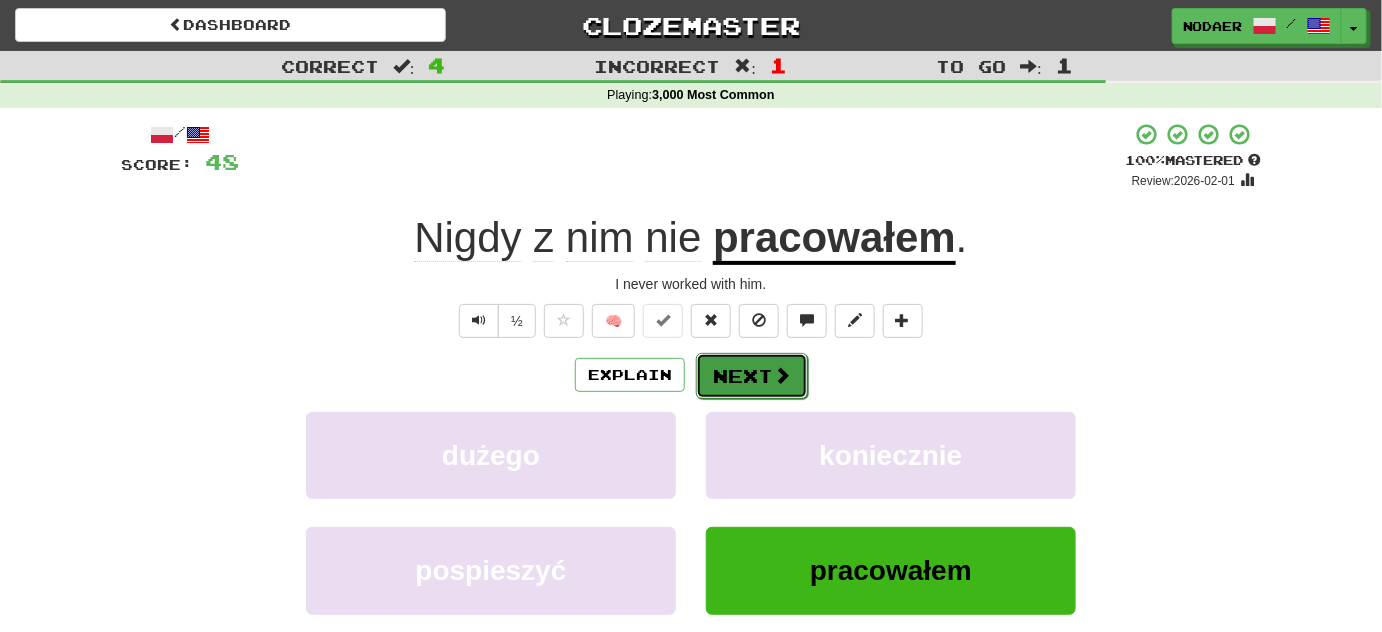 click at bounding box center [782, 375] 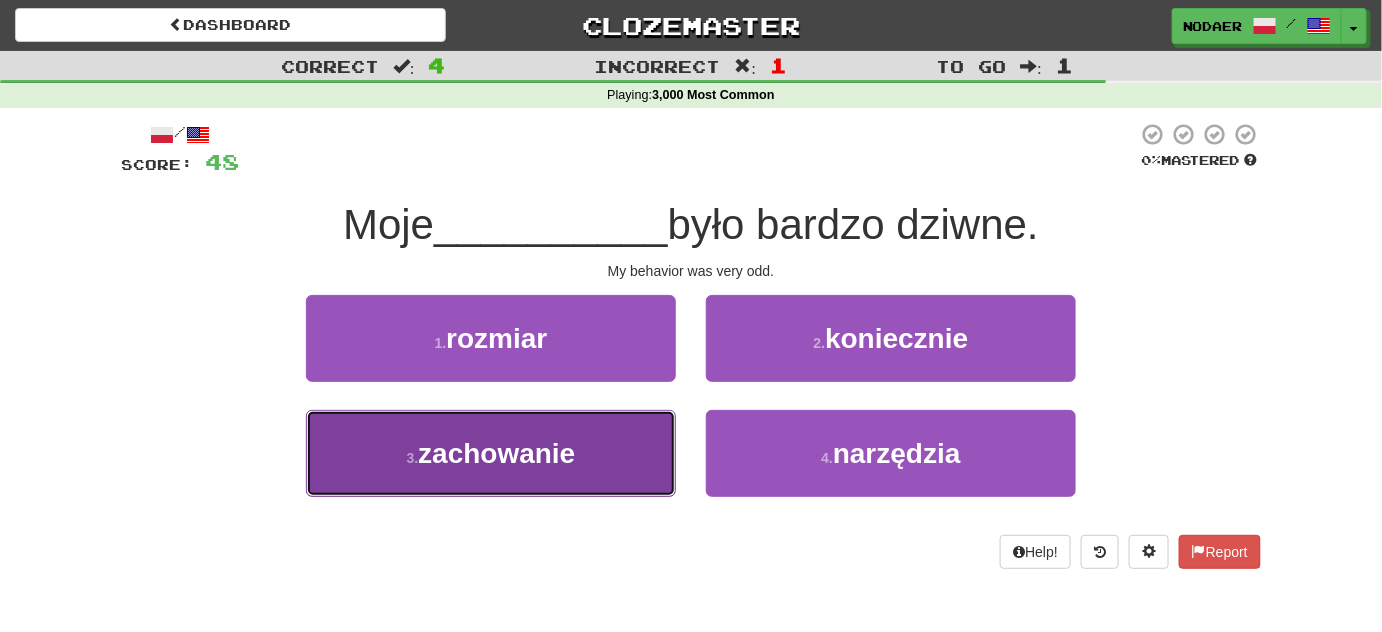 click on "zachowanie" at bounding box center [496, 453] 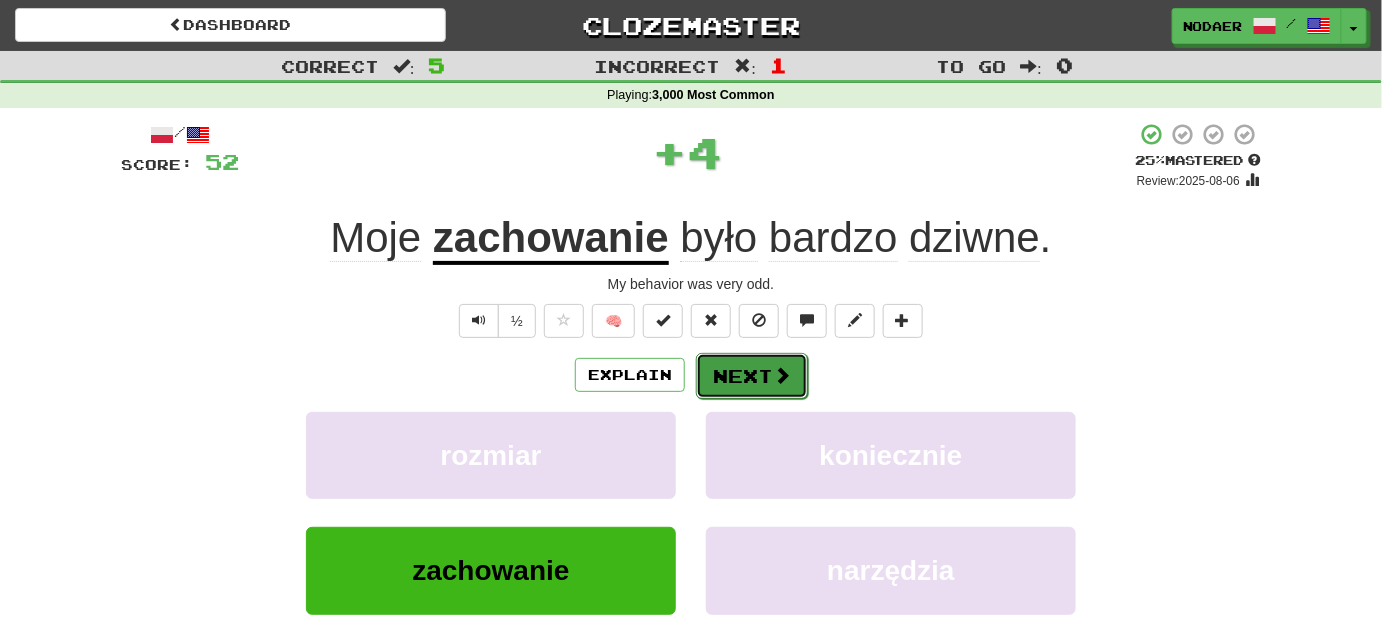 click on "Next" at bounding box center (752, 376) 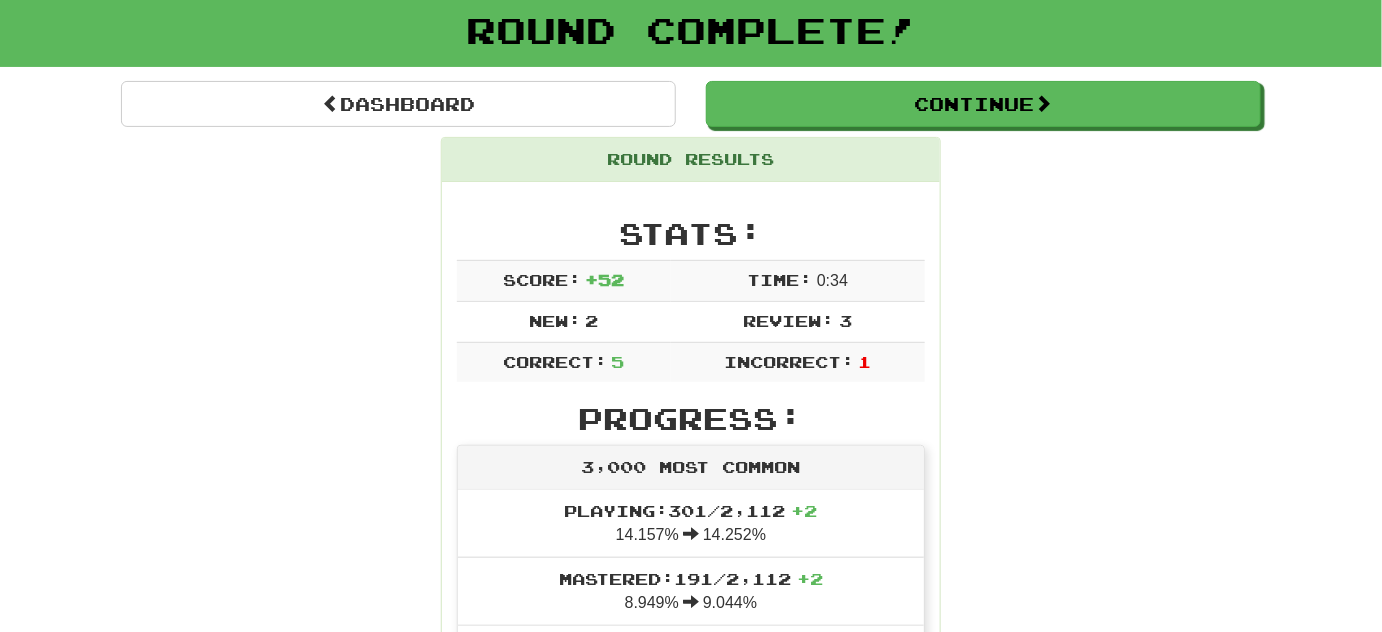 scroll, scrollTop: 0, scrollLeft: 0, axis: both 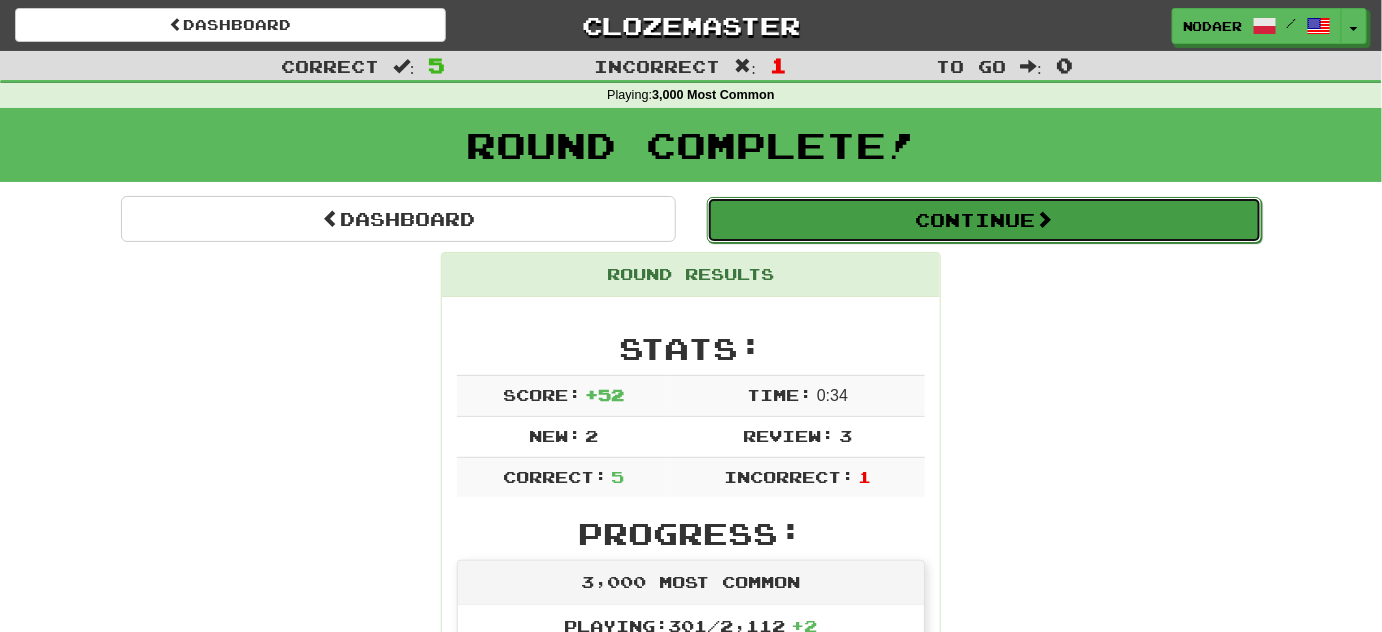 click on "Continue" at bounding box center (984, 220) 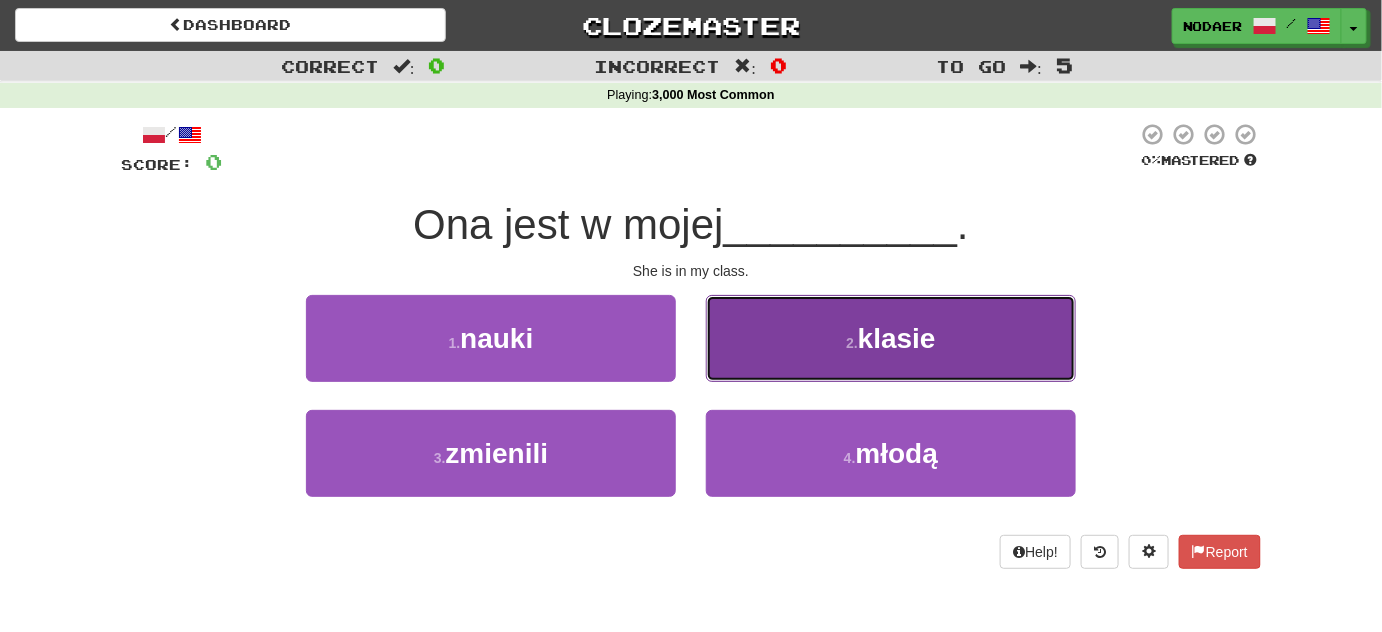 click on "2 .  klasie" at bounding box center [891, 338] 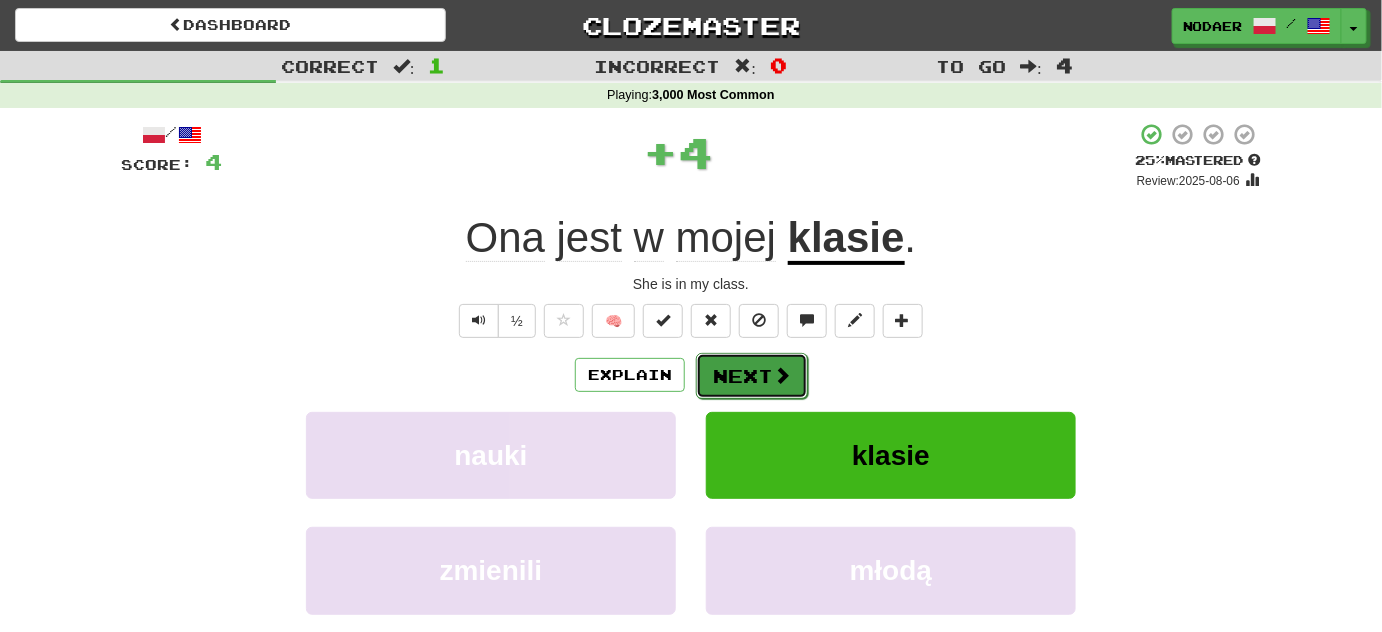 click at bounding box center [782, 375] 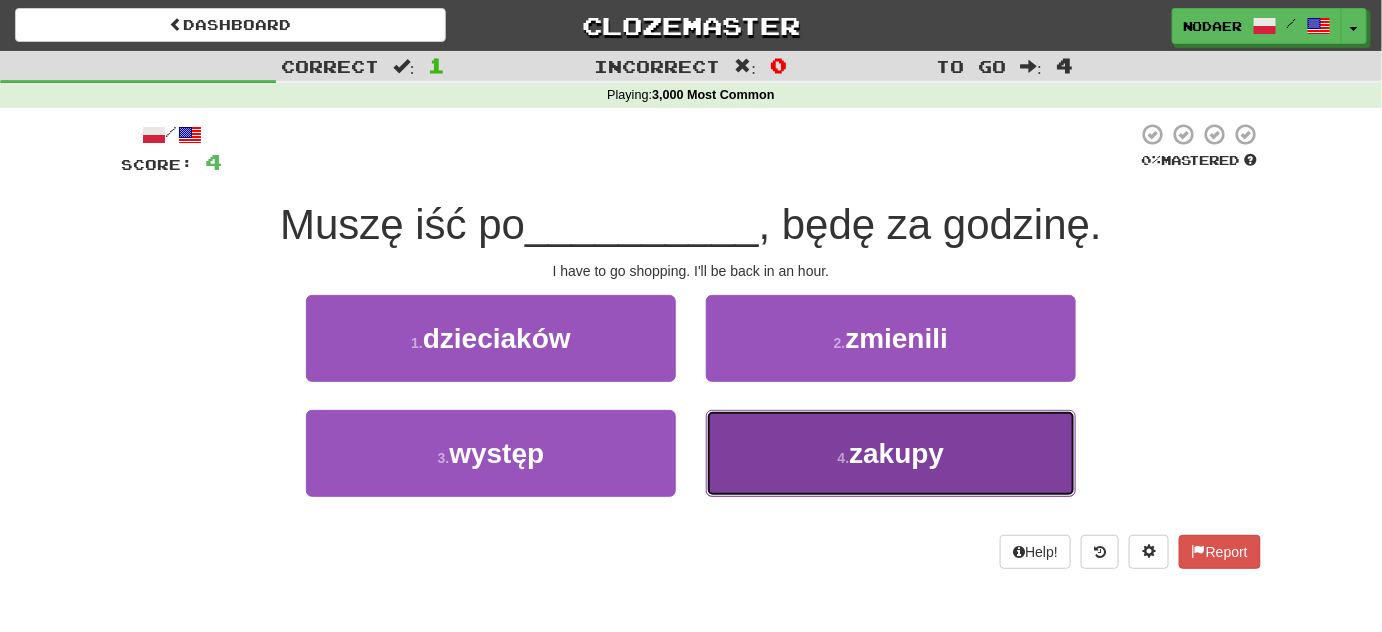 click on "4 .  zakupy" at bounding box center [891, 453] 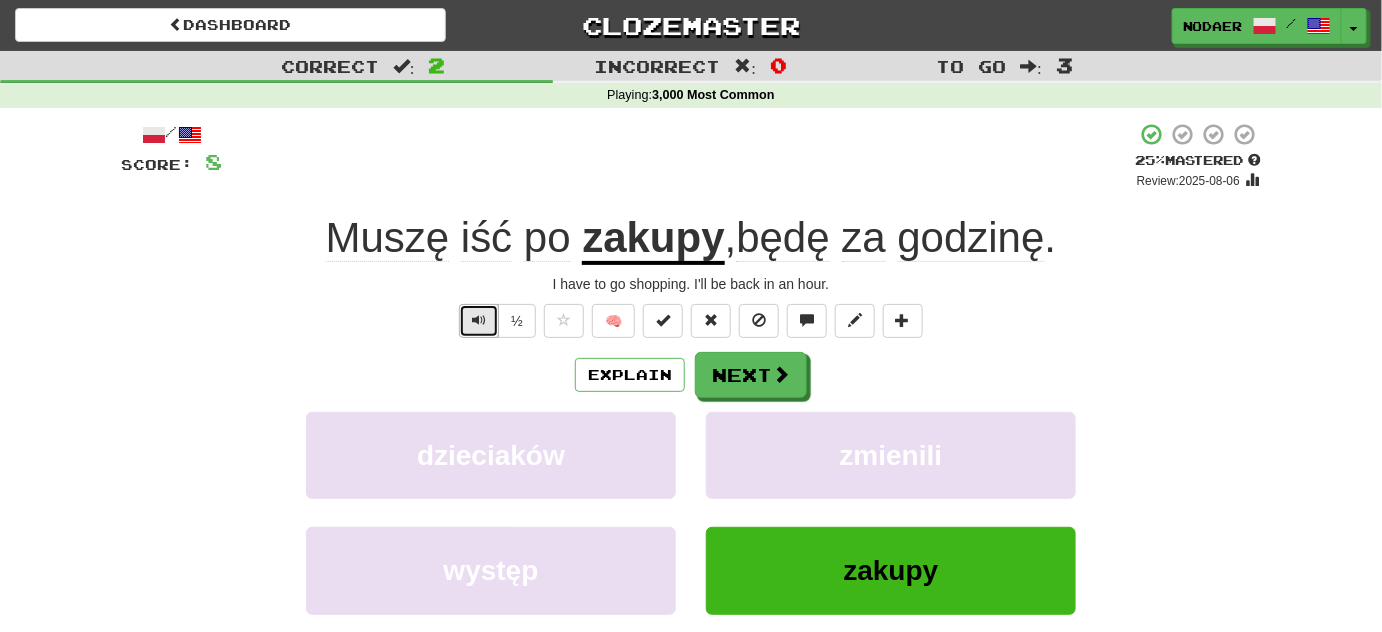 click at bounding box center [479, 320] 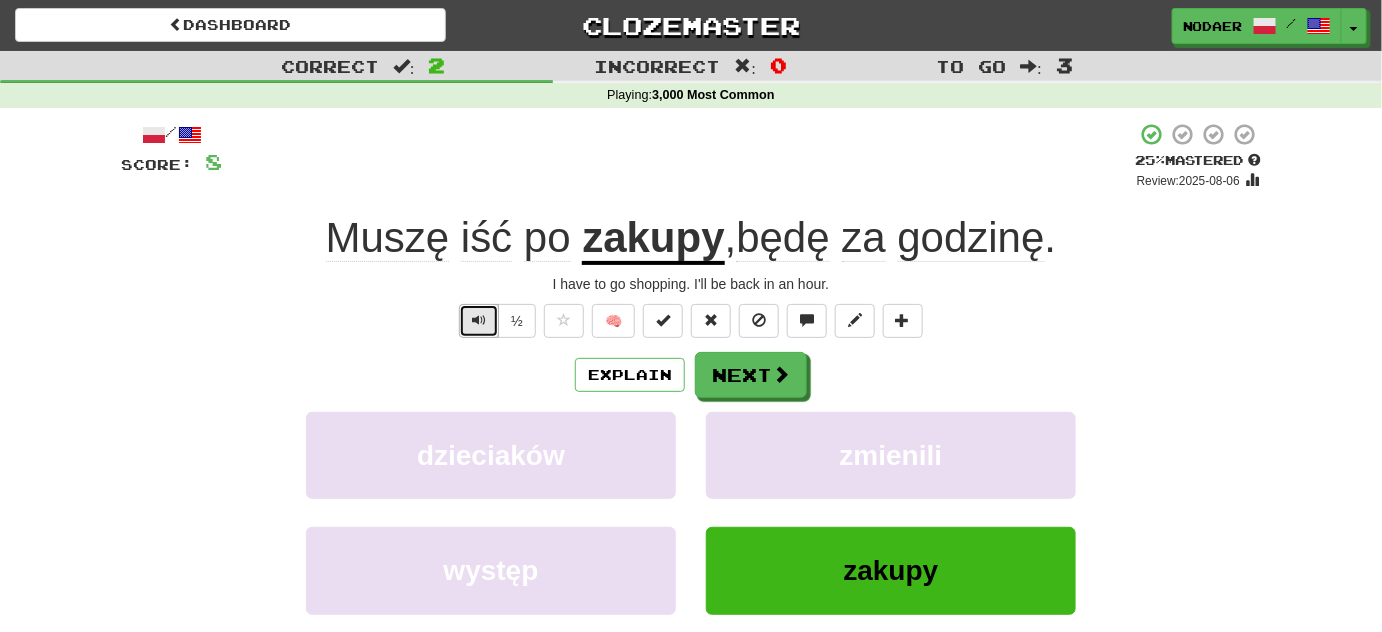 click at bounding box center (479, 320) 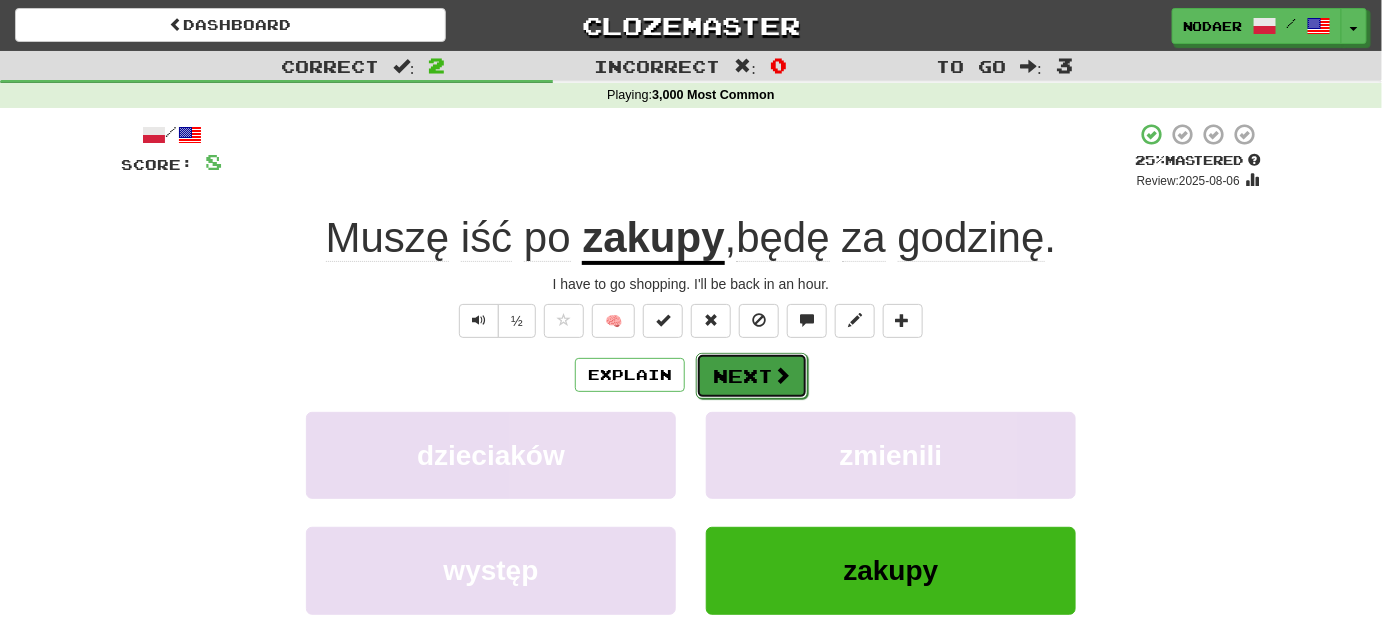 click on "Next" at bounding box center [752, 376] 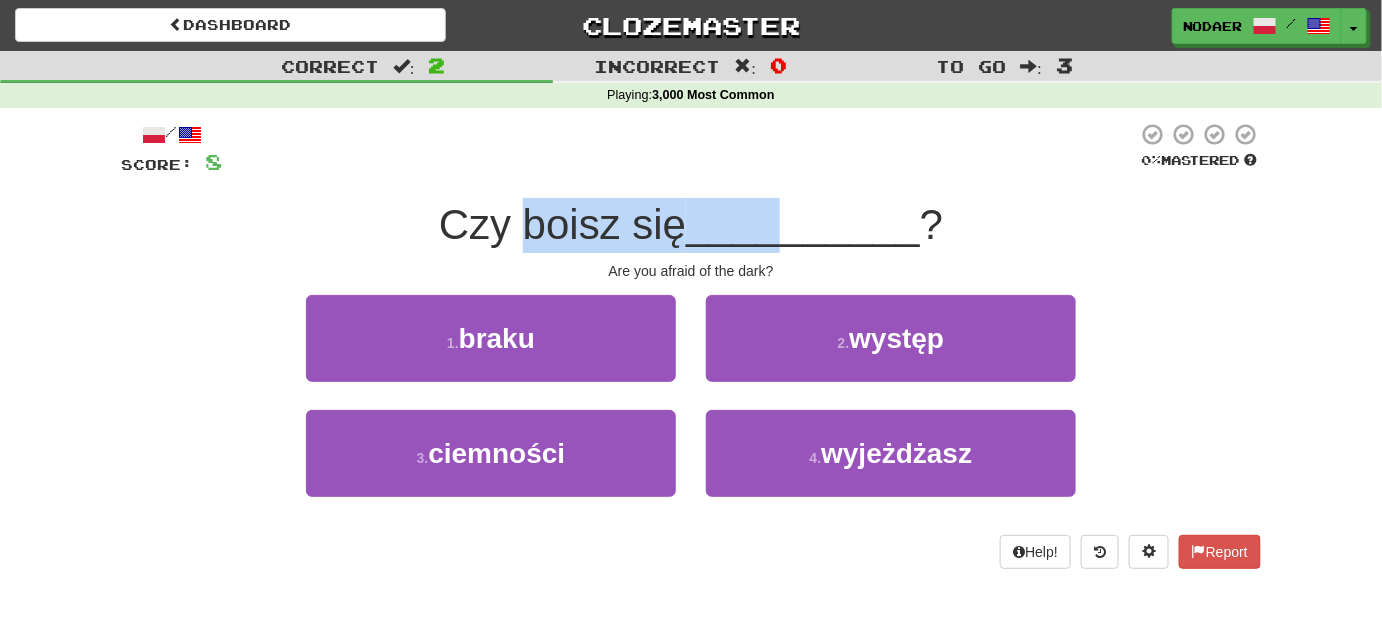 drag, startPoint x: 523, startPoint y: 234, endPoint x: 857, endPoint y: 247, distance: 334.2529 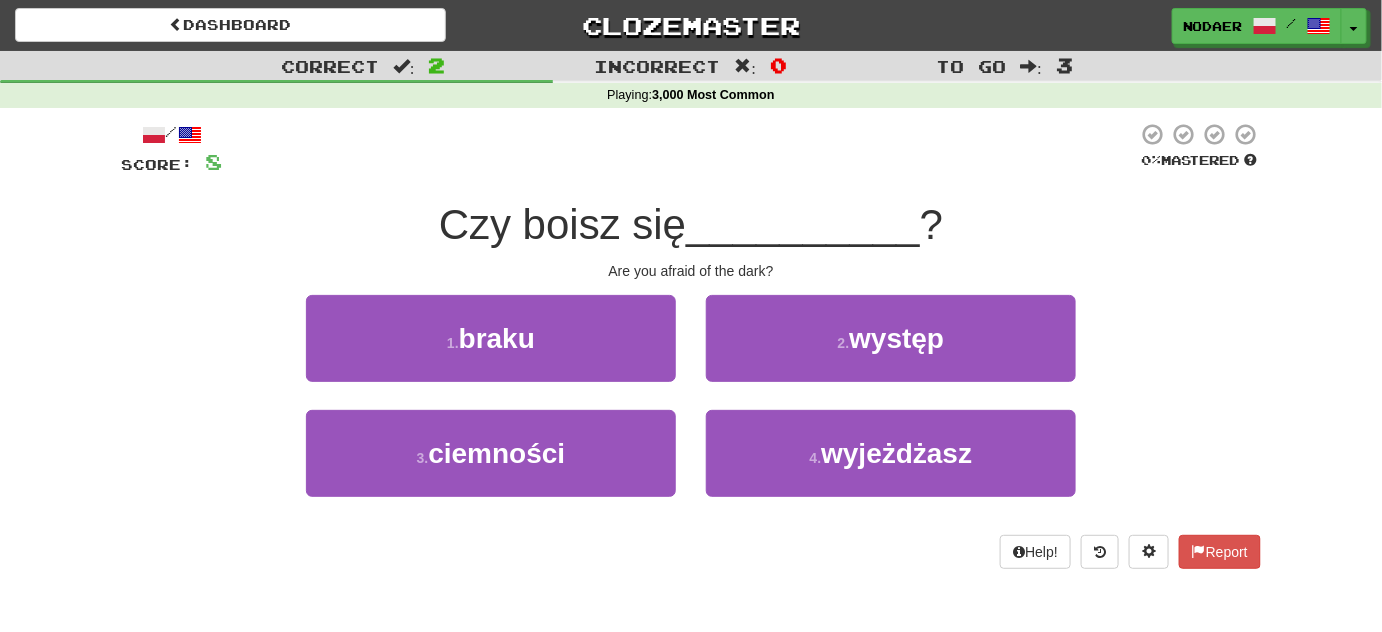 click on "Czy boisz się  __________ ?" at bounding box center [691, 225] 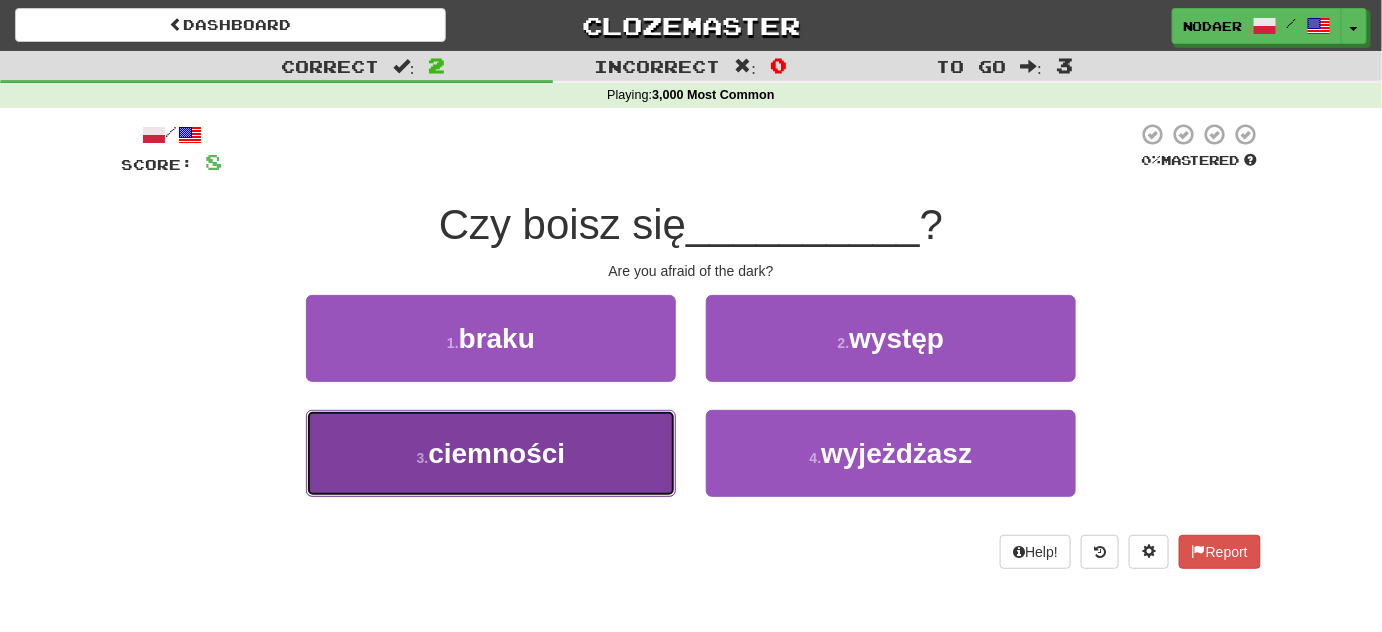 click on "3 .  ciemności" at bounding box center (491, 453) 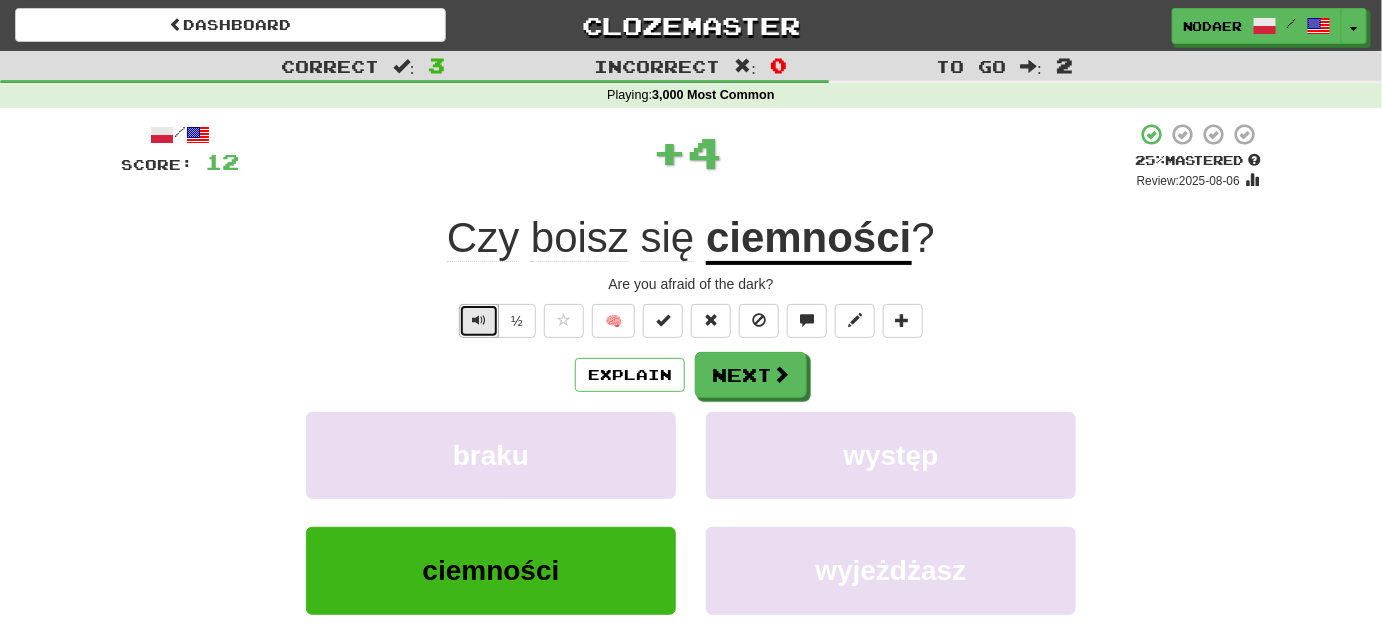 click at bounding box center [479, 321] 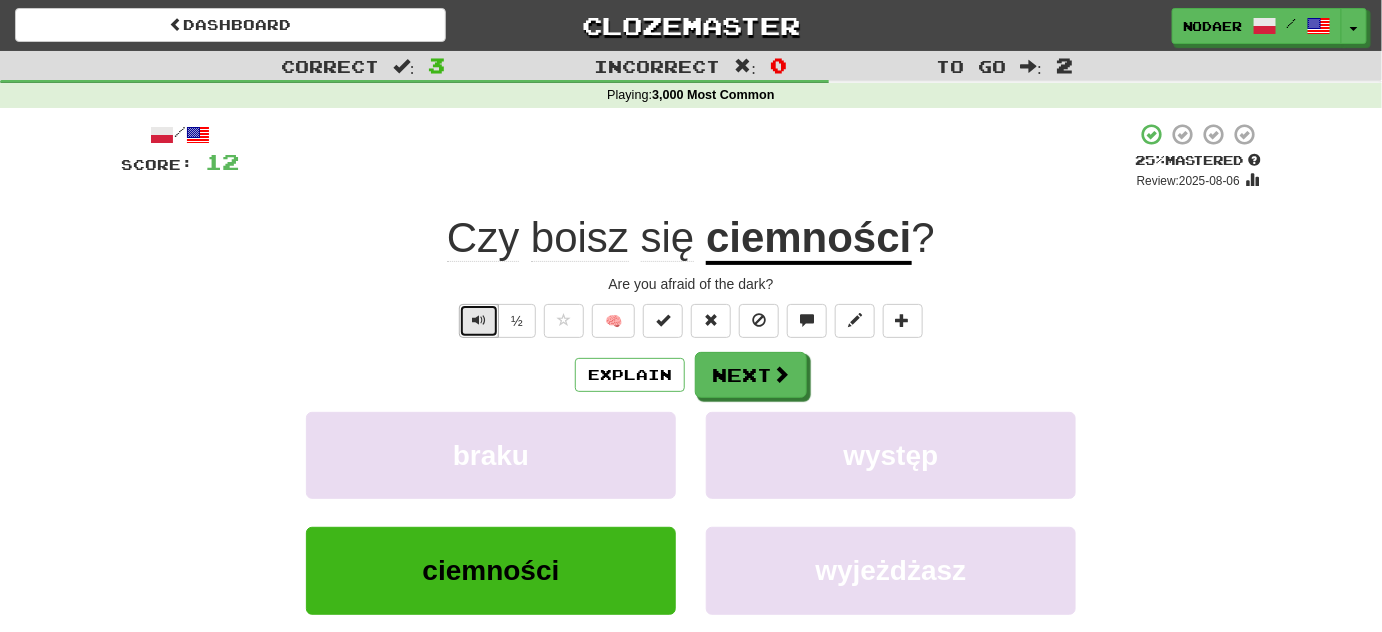 click at bounding box center [479, 320] 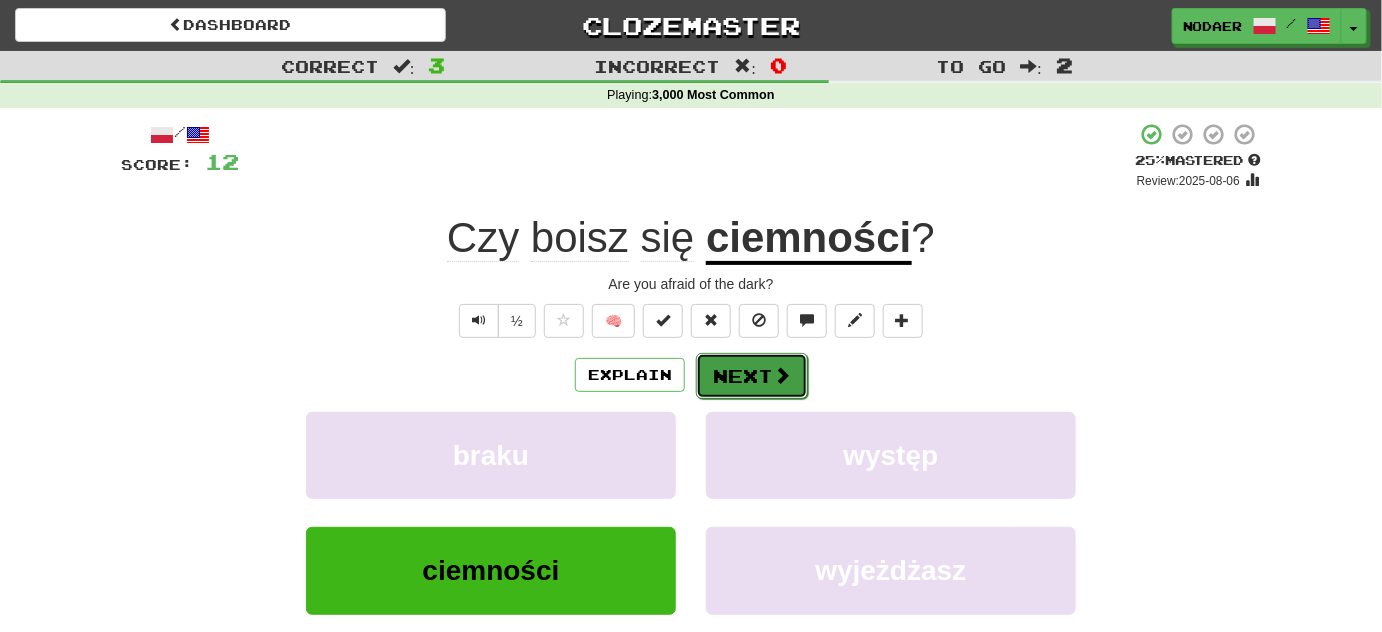 click on "Next" at bounding box center (752, 376) 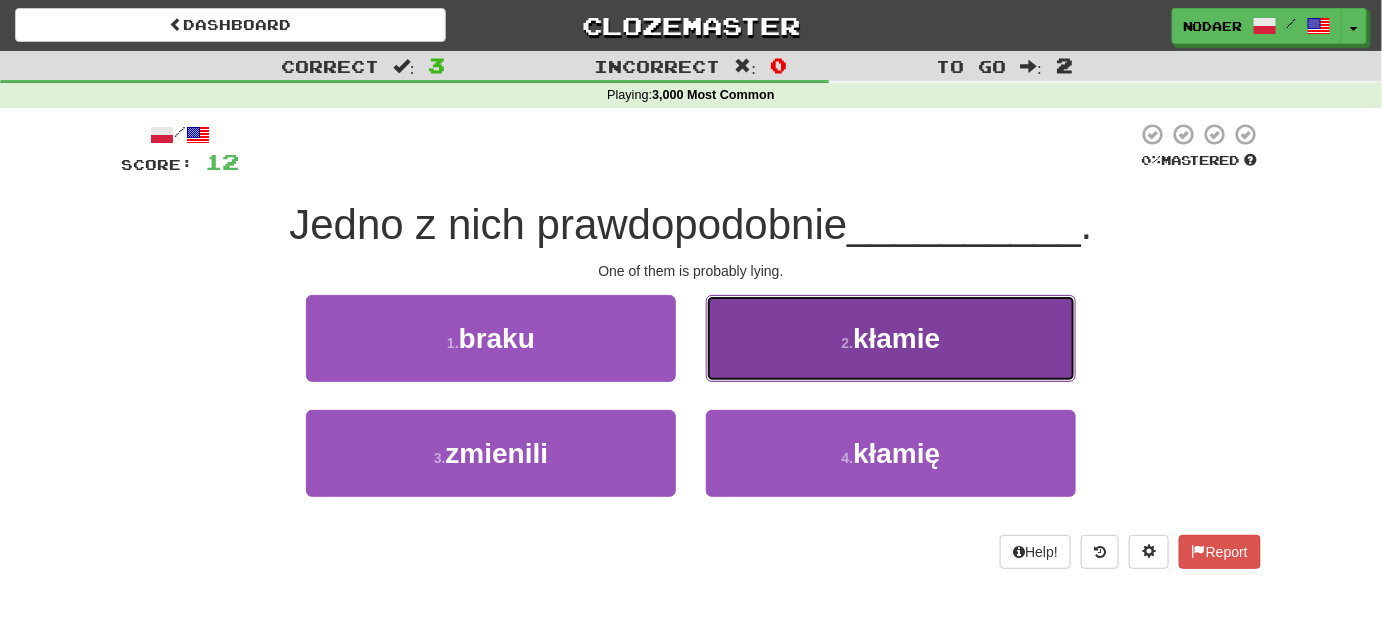 click on "2 .  kłamie" at bounding box center [891, 338] 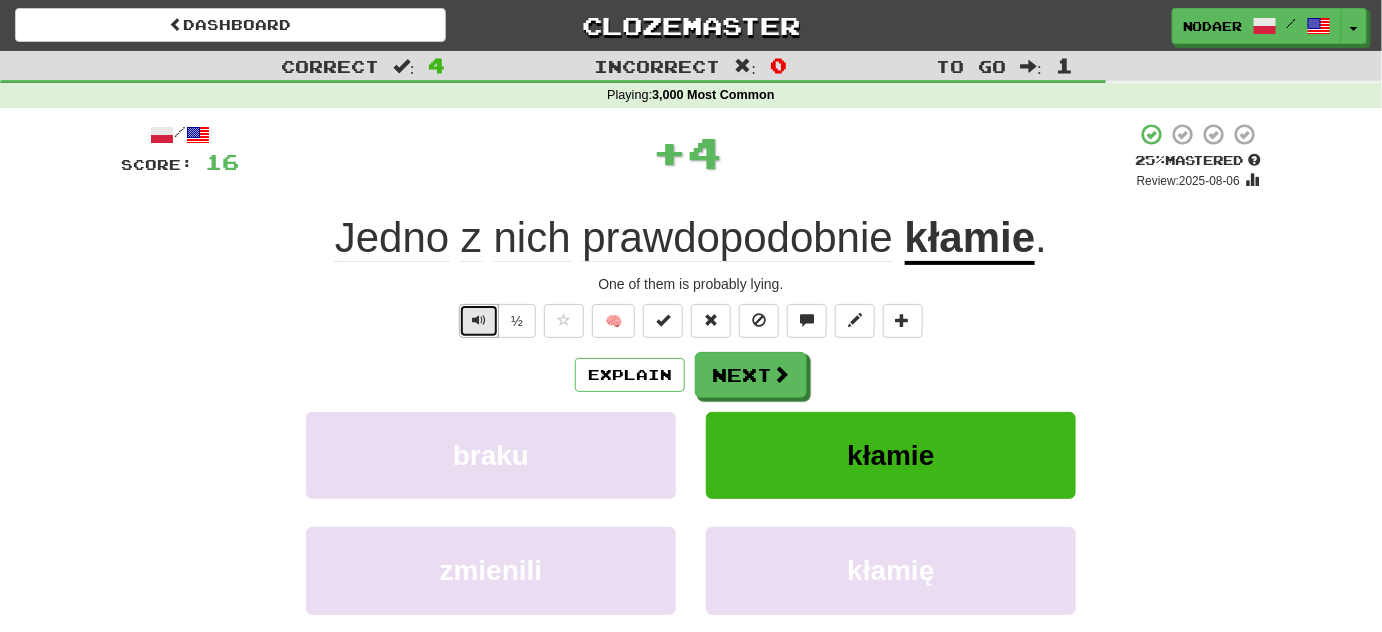 click at bounding box center [479, 320] 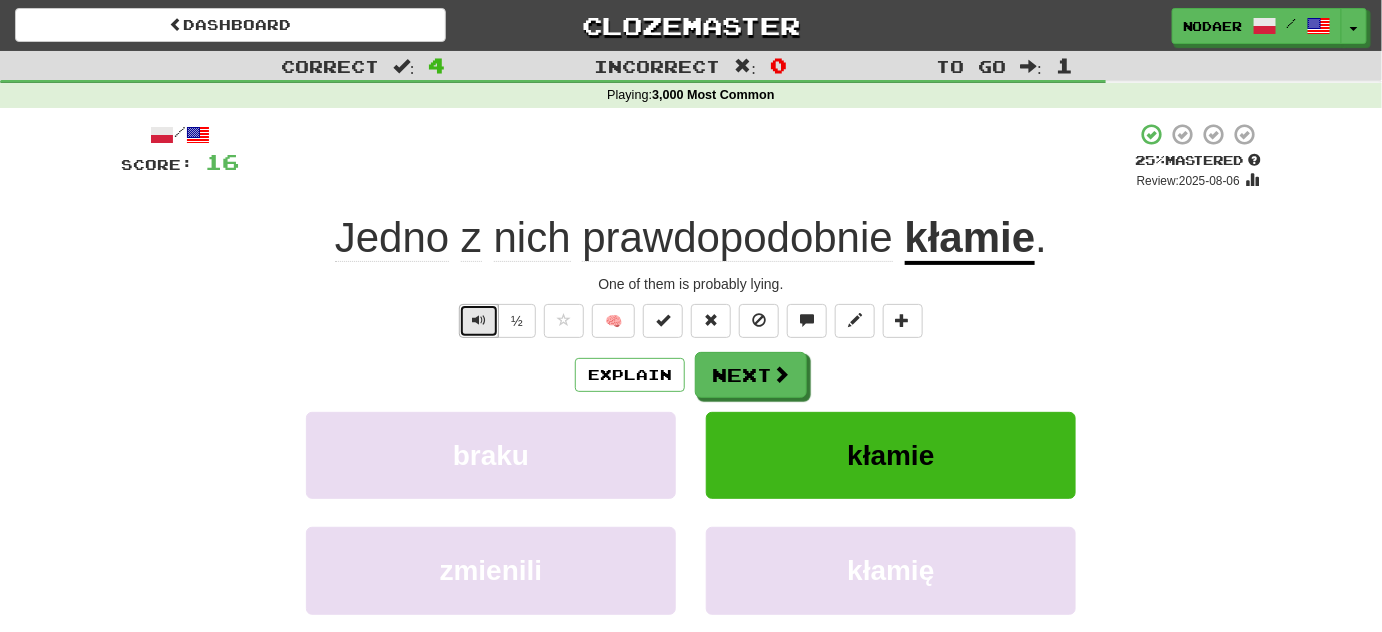 click at bounding box center [479, 320] 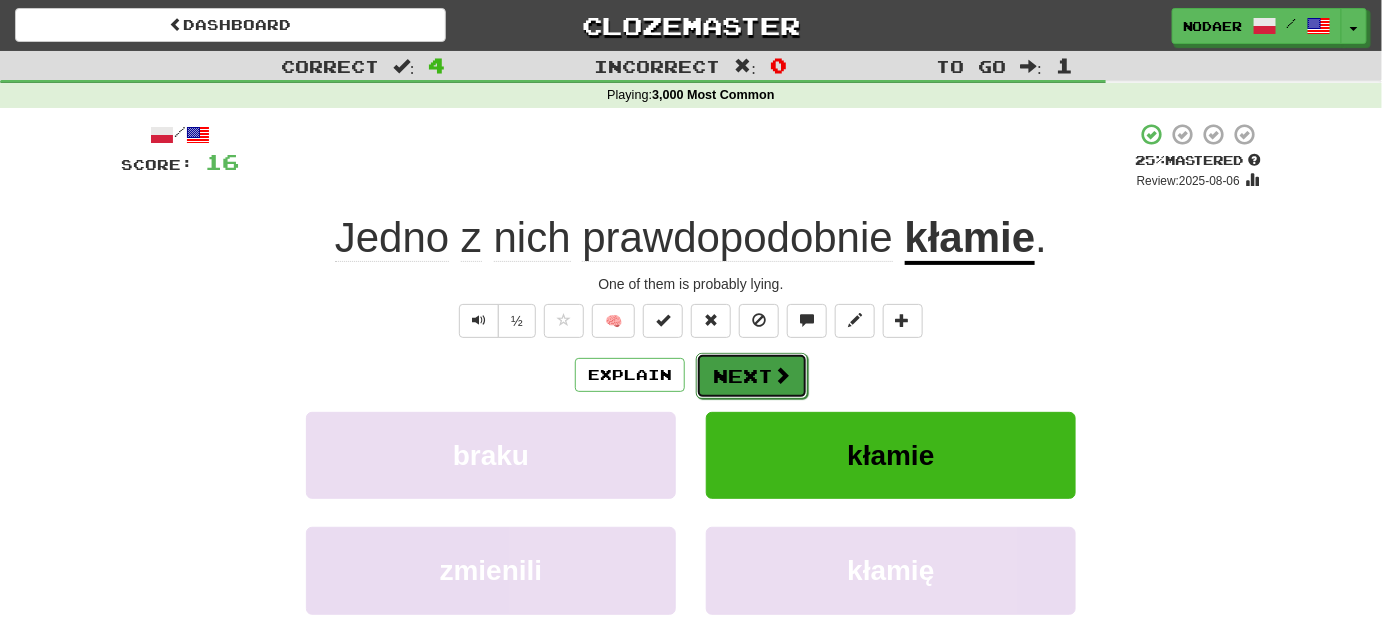 click on "Next" at bounding box center (752, 376) 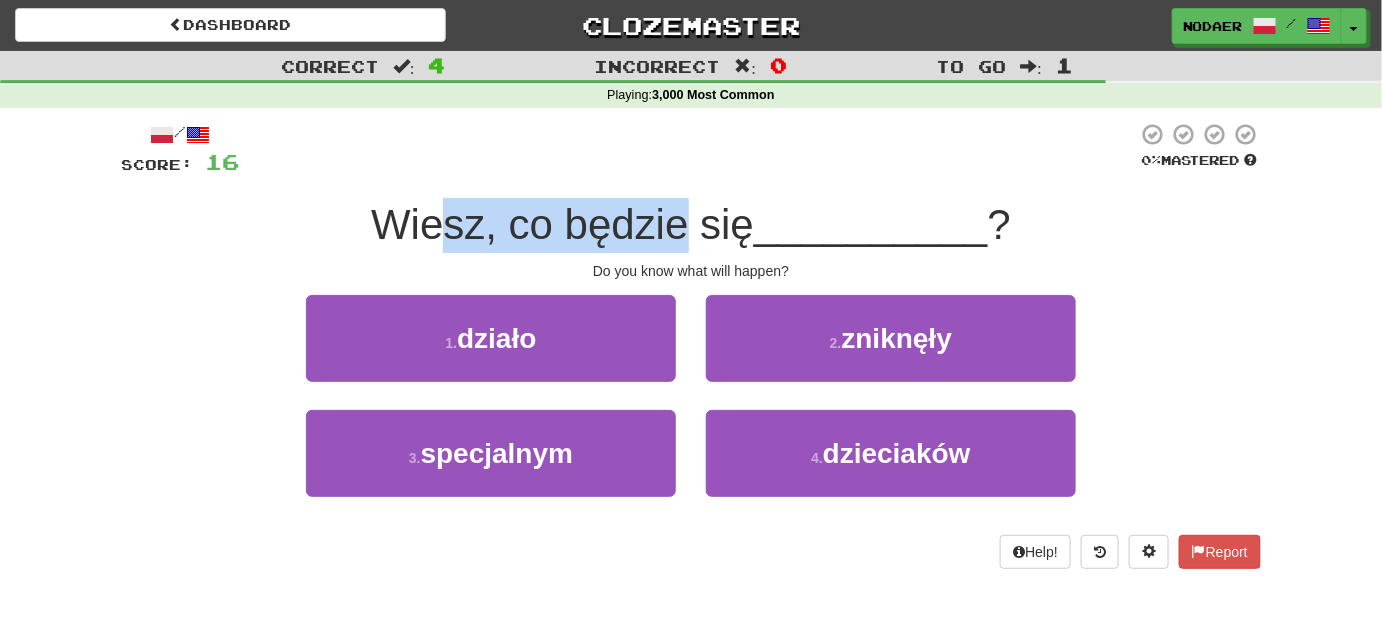 drag, startPoint x: 440, startPoint y: 245, endPoint x: 770, endPoint y: 228, distance: 330.4376 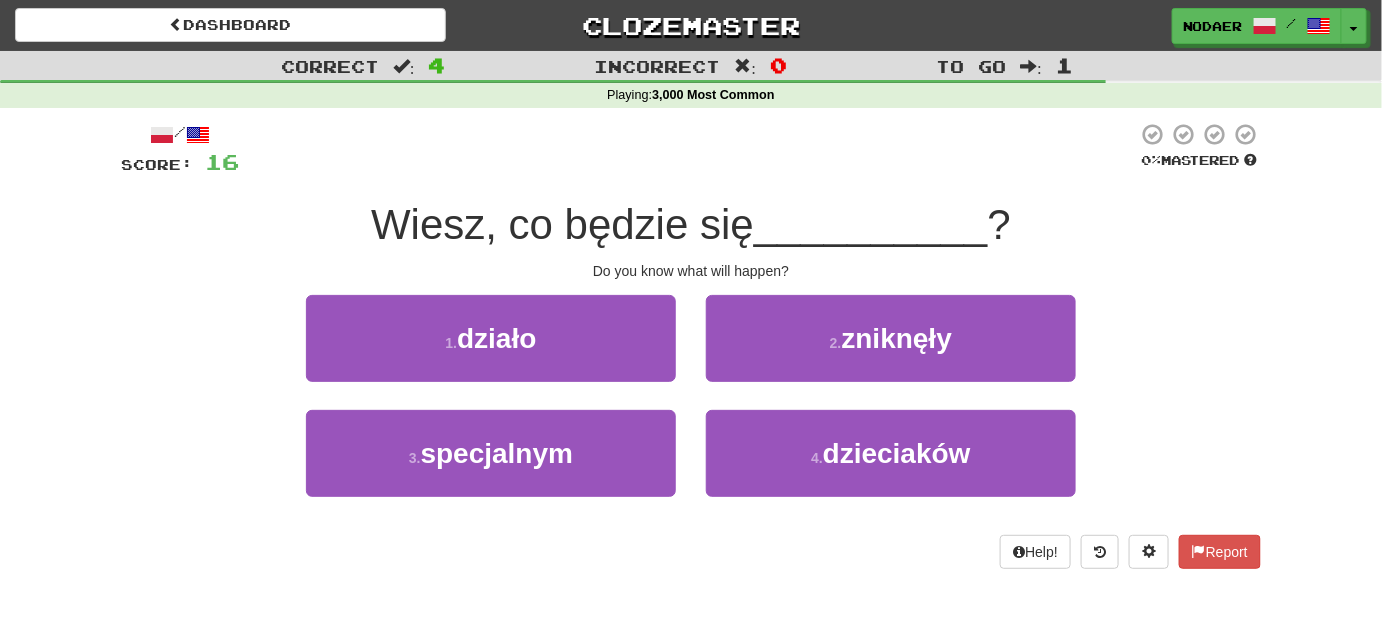click on "__________" at bounding box center (871, 224) 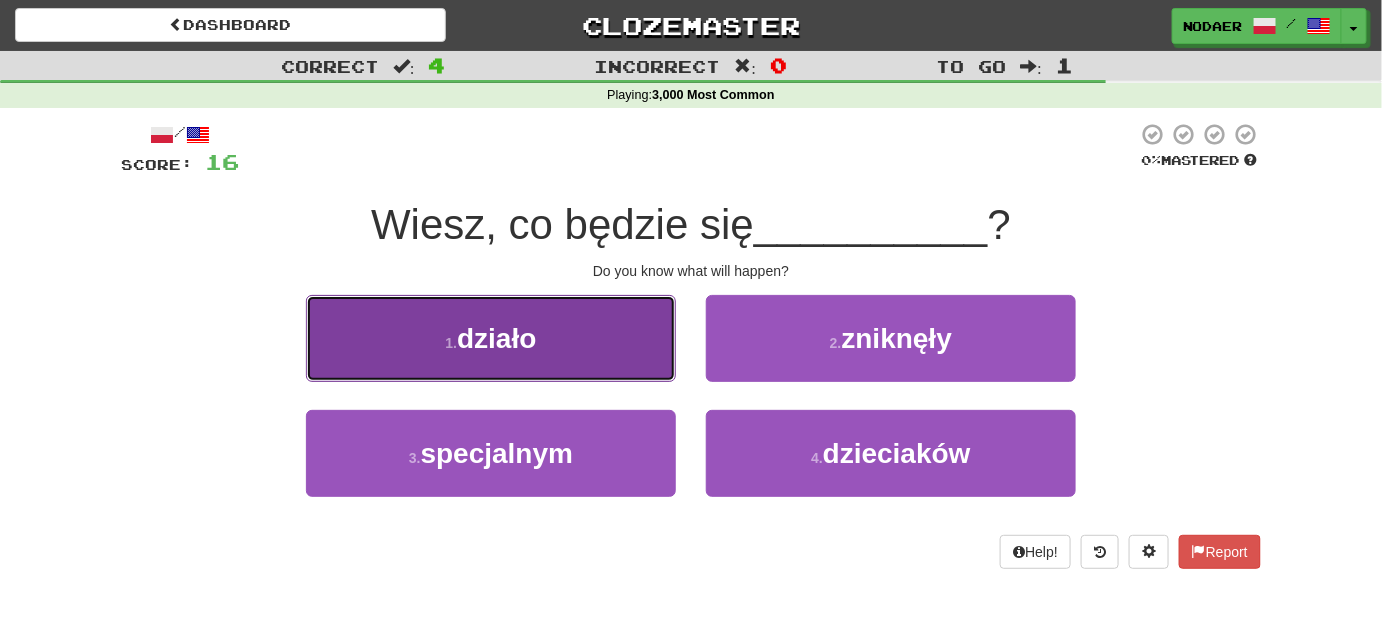 click on "1 .  działo" at bounding box center [491, 338] 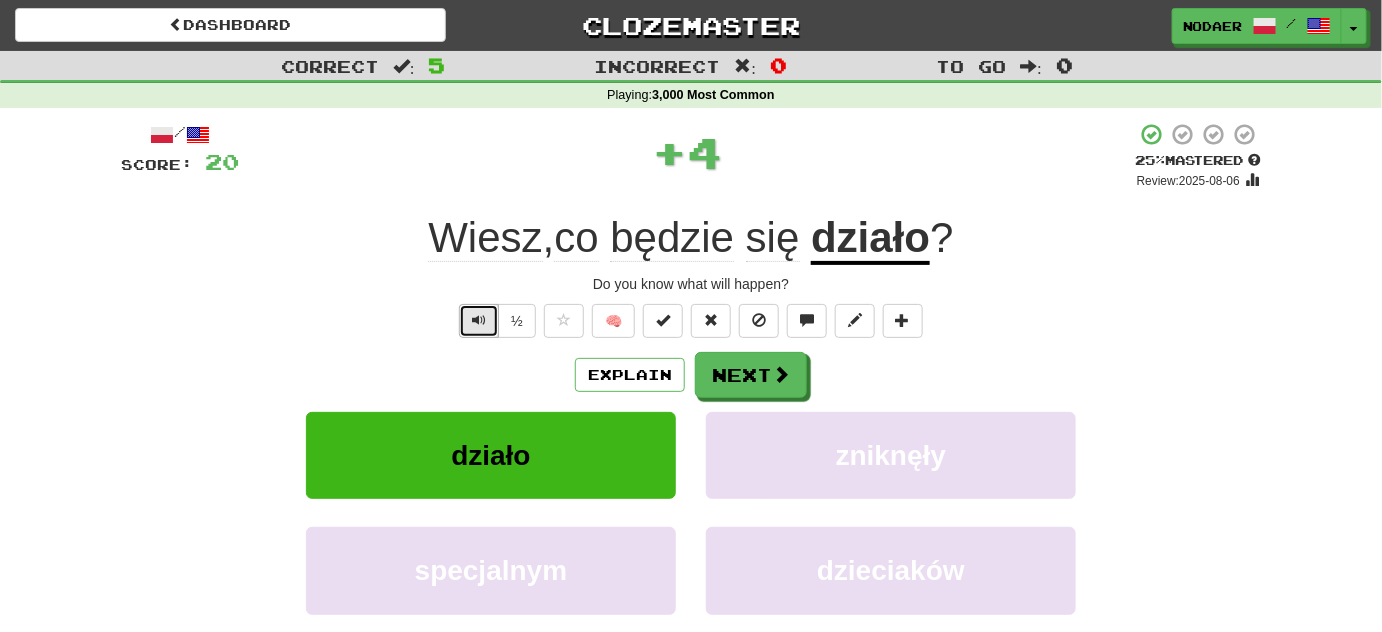 click at bounding box center [479, 321] 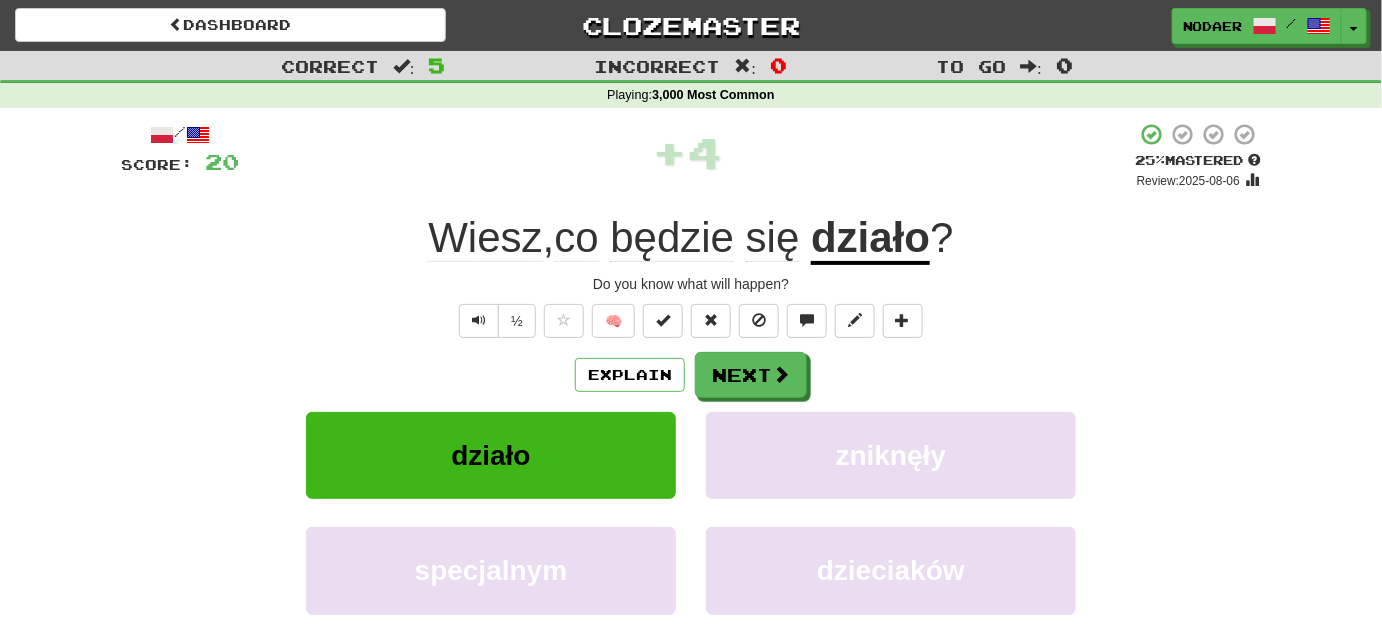 click on "Wiesz" 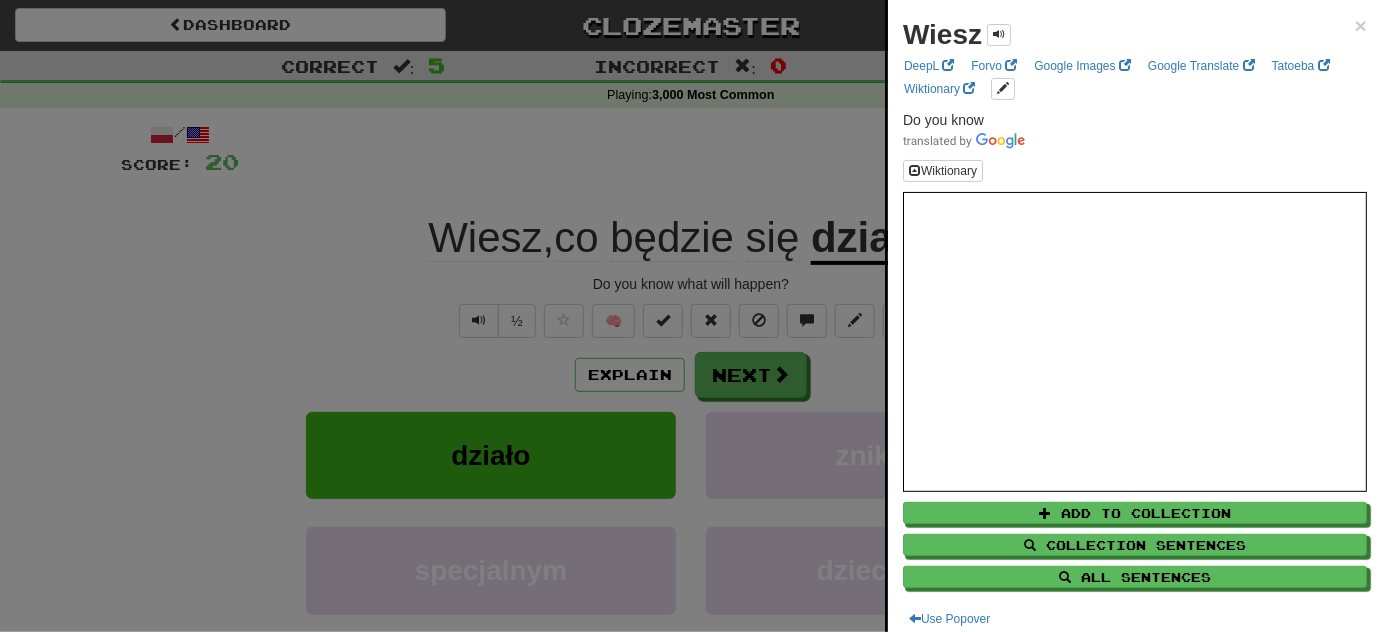 drag, startPoint x: 346, startPoint y: 337, endPoint x: 404, endPoint y: 323, distance: 59.665737 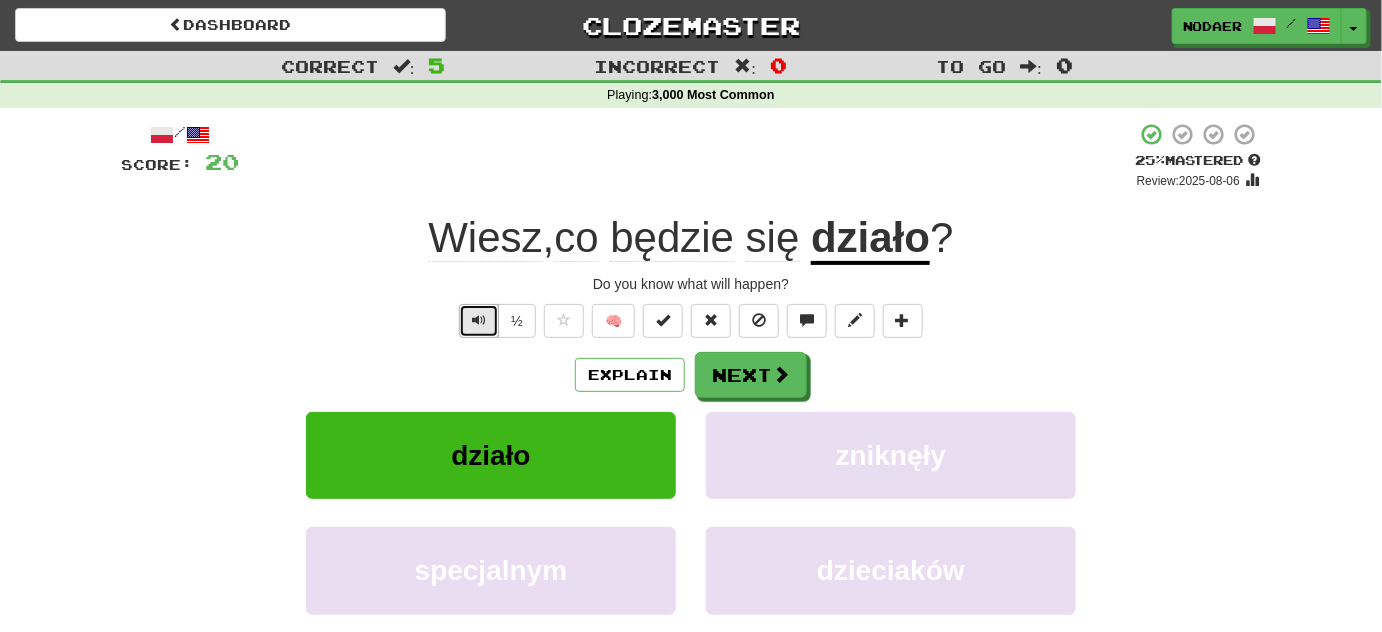 click at bounding box center (479, 320) 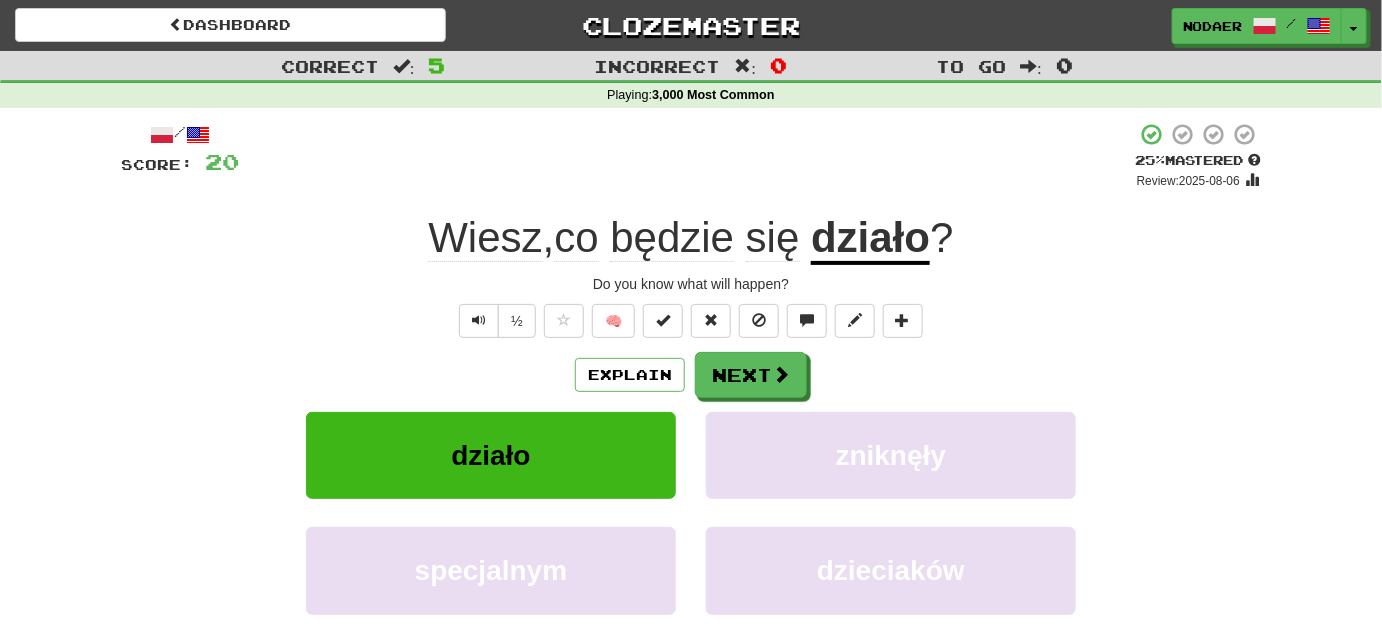 click on "działo" at bounding box center (870, 239) 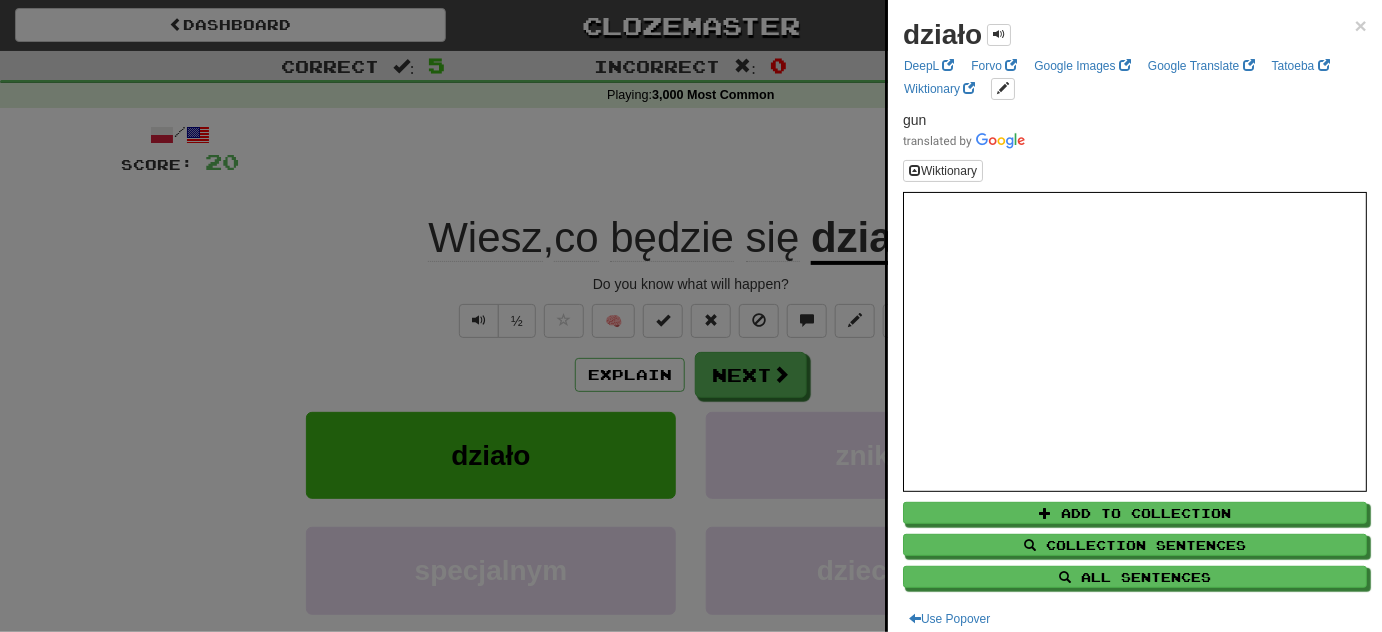 click at bounding box center (691, 316) 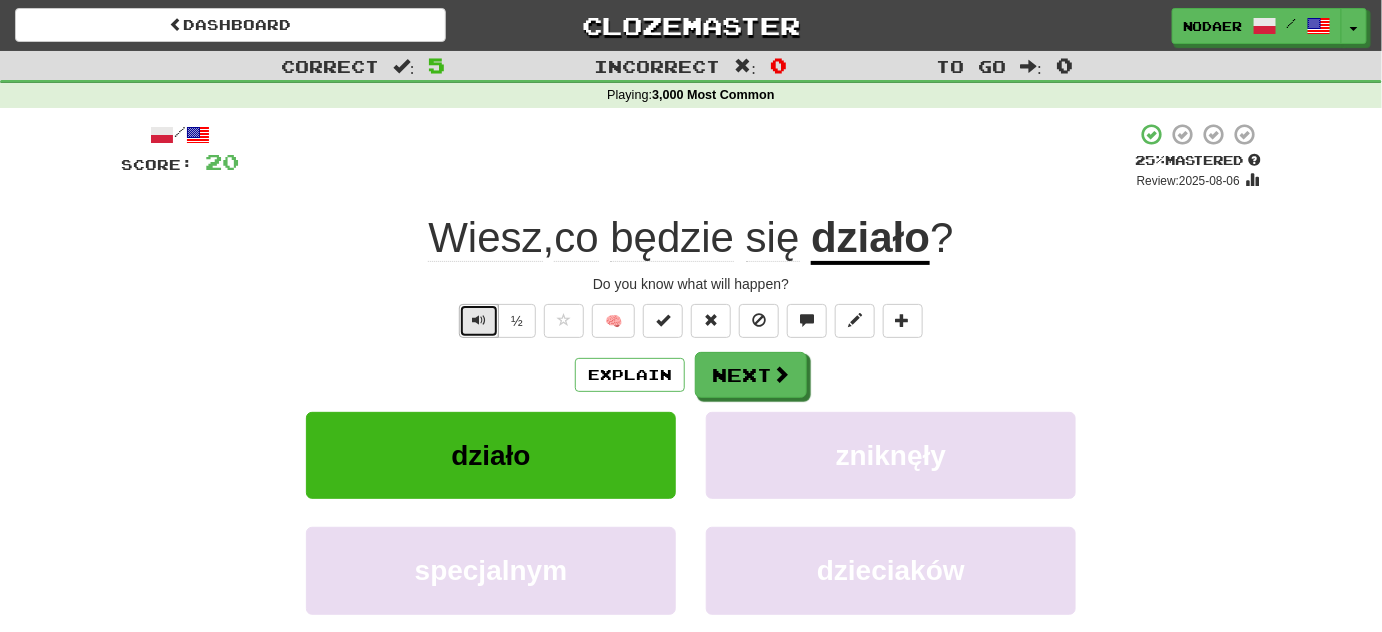 click at bounding box center [479, 321] 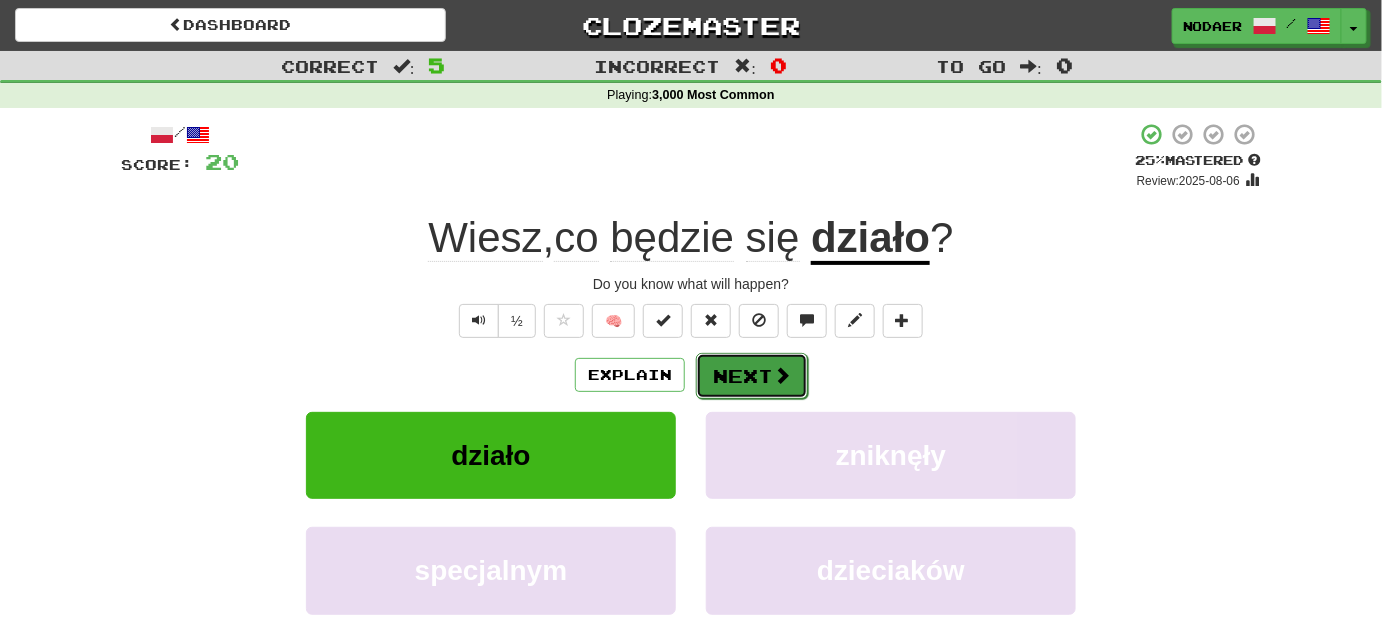 click on "Next" at bounding box center [752, 376] 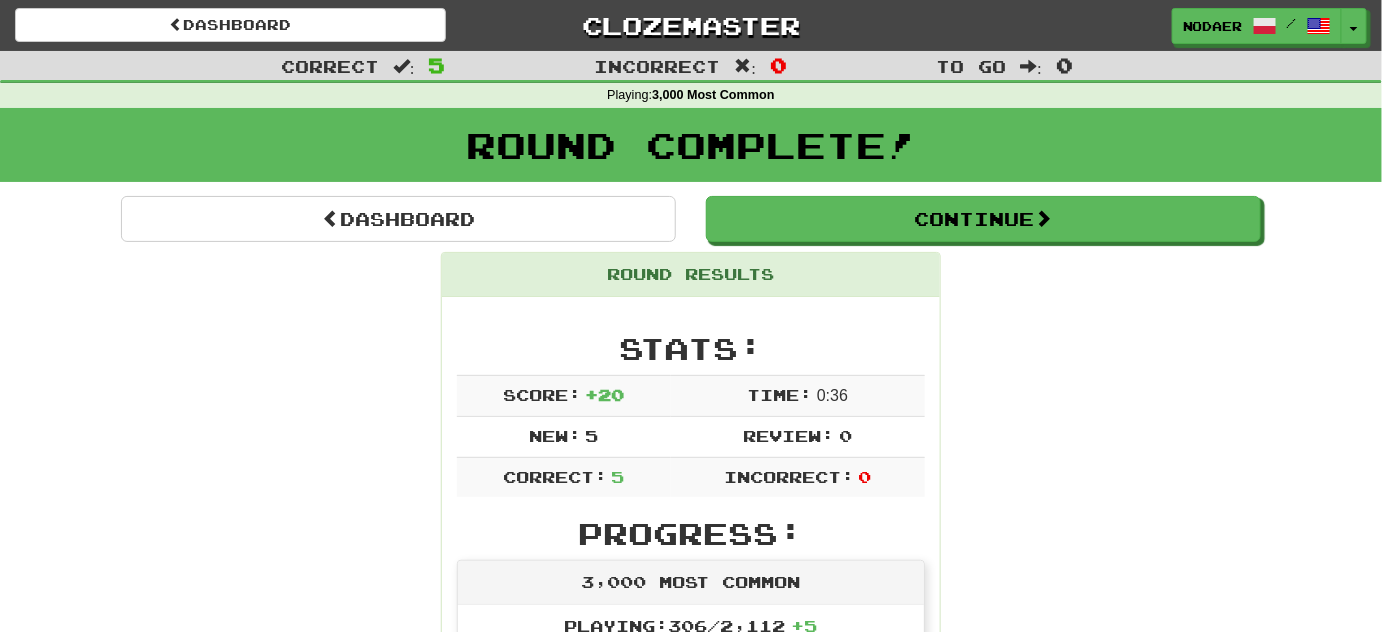 click on "Round Results Stats: Score:   + 20 Time:   0 : 36 New:   5 Review:   0 Correct:   5 Incorrect:   0 Progress: 3,000 Most Common Playing:  306  /  2,112 + 5 14.252% 14.489% Mastered:  191  /  2,112 9.044% Ready for Review:  0  /  Level:  111 322  points to level  112  - keep going! Ranked:  160 th  this week Sentences:  Report Ona jest w mojej  klasie . She is in my class.  Report Muszę iść po  zakupy , będę za godzinę. I have to go shopping. I'll be back in an hour.  Report Czy boisz się  ciemności ? Are you afraid of the dark?  Report Jedno z nich prawdopodobnie  kłamie . One of them is probably lying.  Report Wiesz, co będzie się  działo ? Do you know what will happen?" at bounding box center (691, 895) 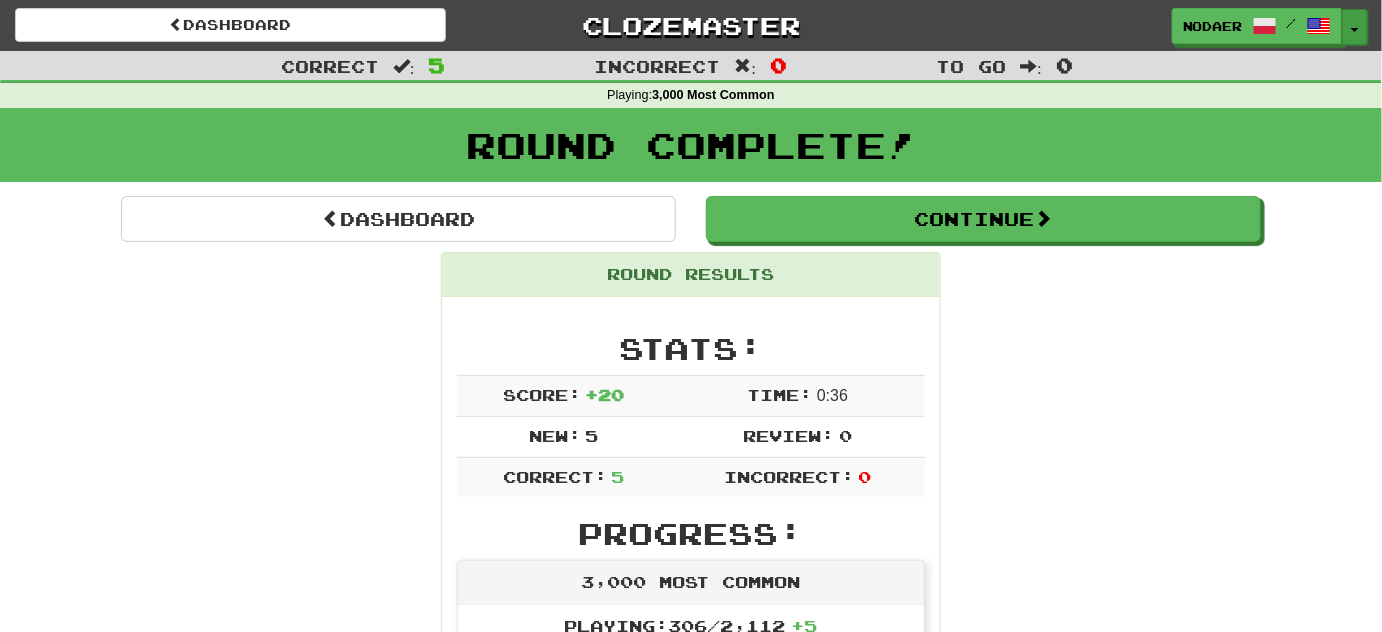 click on "Toggle Dropdown" at bounding box center [1355, 27] 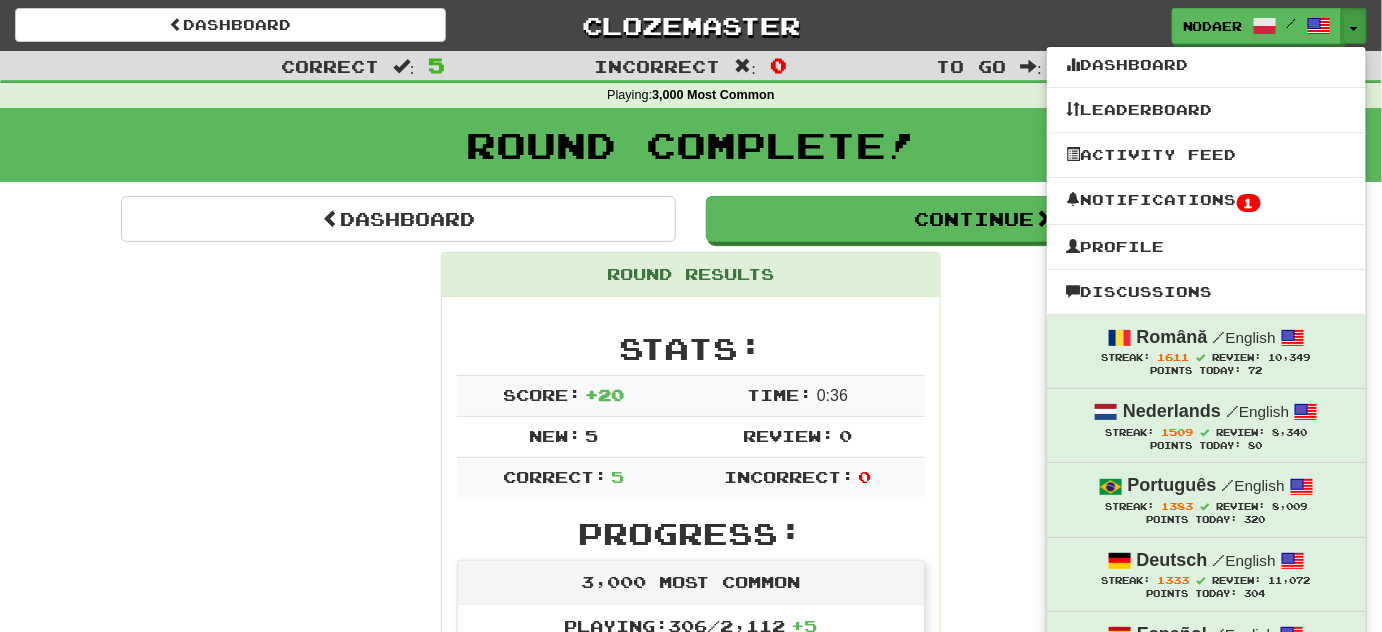 click on "Correct   :   5 Incorrect   :   0 To go   :   0 Playing :  3,000 Most Common Round Complete!  Dashboard Continue  Round Results Stats: Score:   + 20 Time:   0 : 36 New:   5 Review:   0 Correct:   5 Incorrect:   0 Progress: 3,000 Most Common Playing:  306  /  2,112 + 5 14.252% 14.489% Mastered:  191  /  2,112 9.044% Ready for Review:  0  /  Level:  111 322  points to level  112  - keep going! Ranked:  160 th  this week Sentences:  Report Ona jest w mojej  klasie . She is in my class.  Report Muszę iść po  zakupy , będę za godzinę. I have to go shopping. I'll be back in an hour.  Report Czy boisz się  ciemności ? Are you afraid of the dark?  Report Jedno z nich prawdopodobnie  kłamie . One of them is probably lying.  Report Wiesz, co będzie się  działo ? Do you know what will happen?  Dashboard Continue" at bounding box center (691, 822) 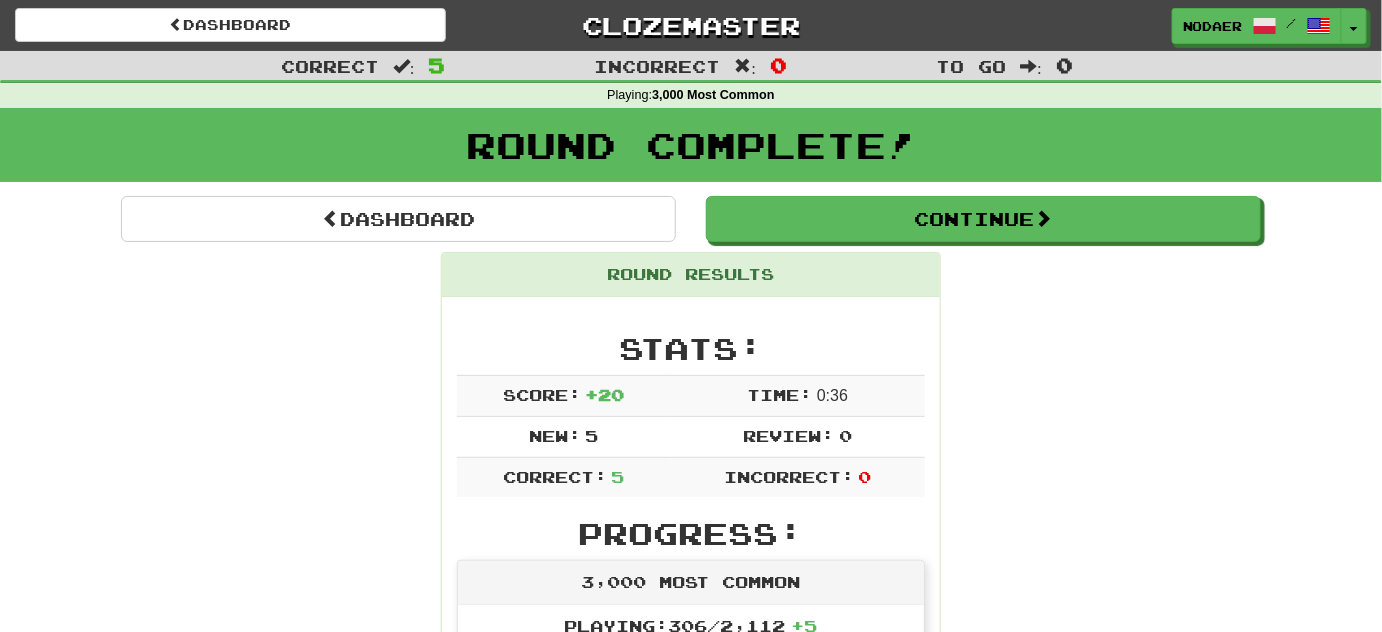 click on "Round Results Stats: Score:   + 20 Time:   0 : 36 New:   5 Review:   0 Correct:   5 Incorrect:   0 Progress: 3,000 Most Common Playing:  306  /  2,112 + 5 14.252% 14.489% Mastered:  191  /  2,112 9.044% Ready for Review:  0  /  Level:  111 322  points to level  112  - keep going! Ranked:  160 th  this week Sentences:  Report Ona jest w mojej  klasie . She is in my class.  Report Muszę iść po  zakupy , będę za godzinę. I have to go shopping. I'll be back in an hour.  Report Czy boisz się  ciemności ? Are you afraid of the dark?  Report Jedno z nich prawdopodobnie  kłamie . One of them is probably lying.  Report Wiesz, co będzie się  działo ? Do you know what will happen?" at bounding box center [691, 895] 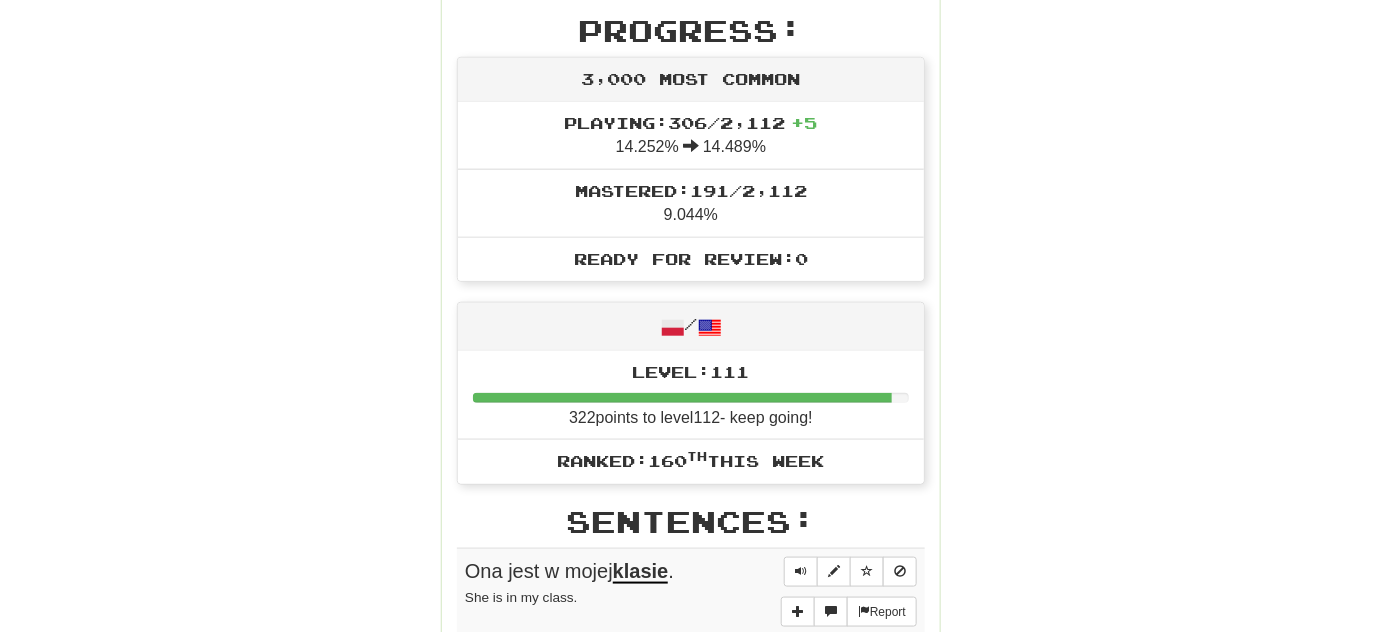 scroll, scrollTop: 552, scrollLeft: 0, axis: vertical 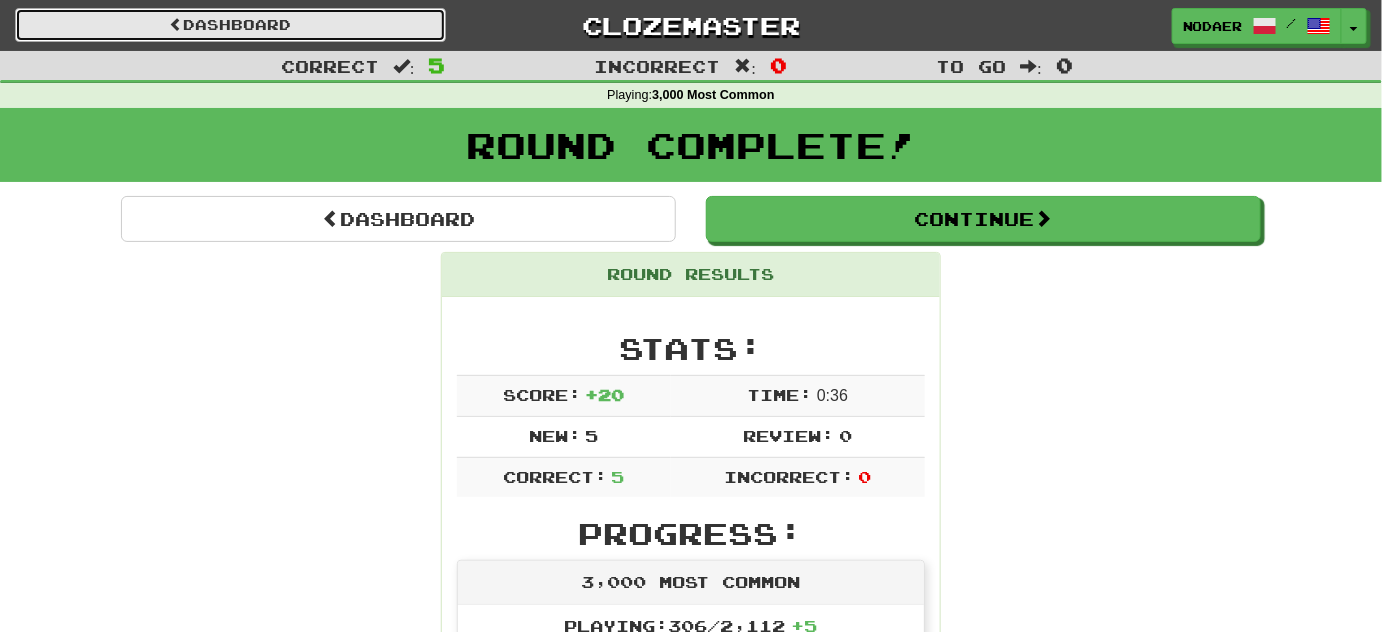 click at bounding box center (176, 24) 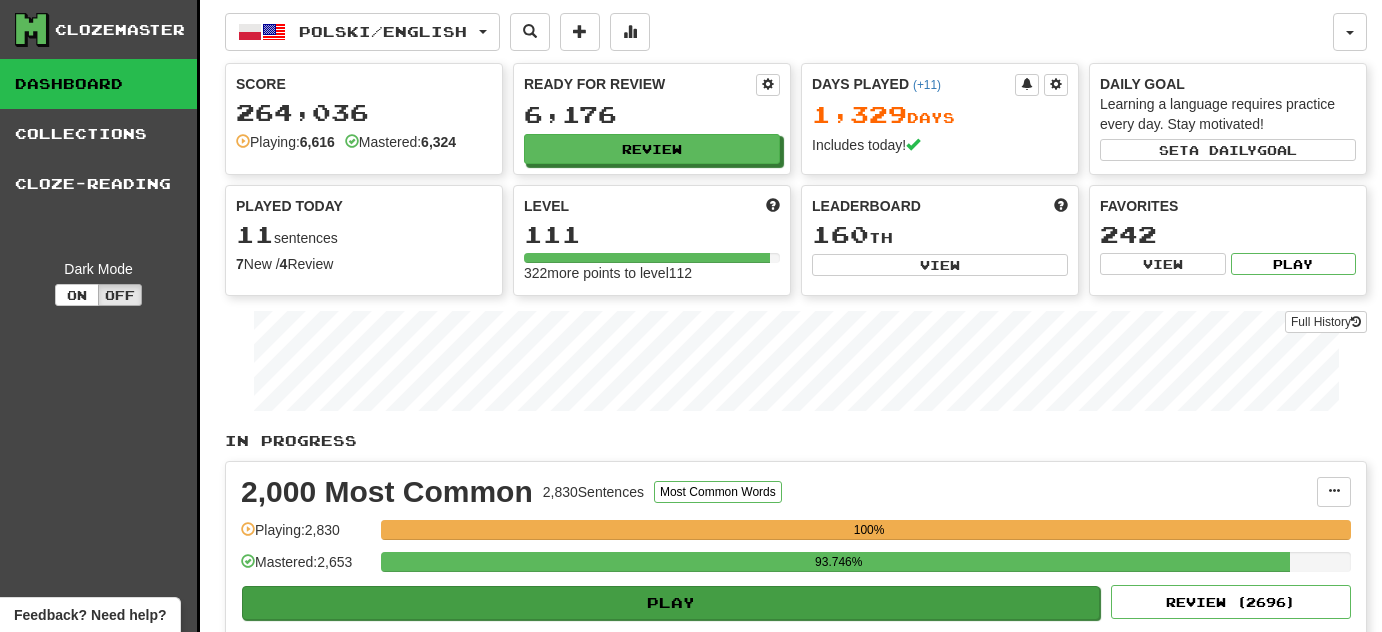 scroll, scrollTop: 0, scrollLeft: 0, axis: both 